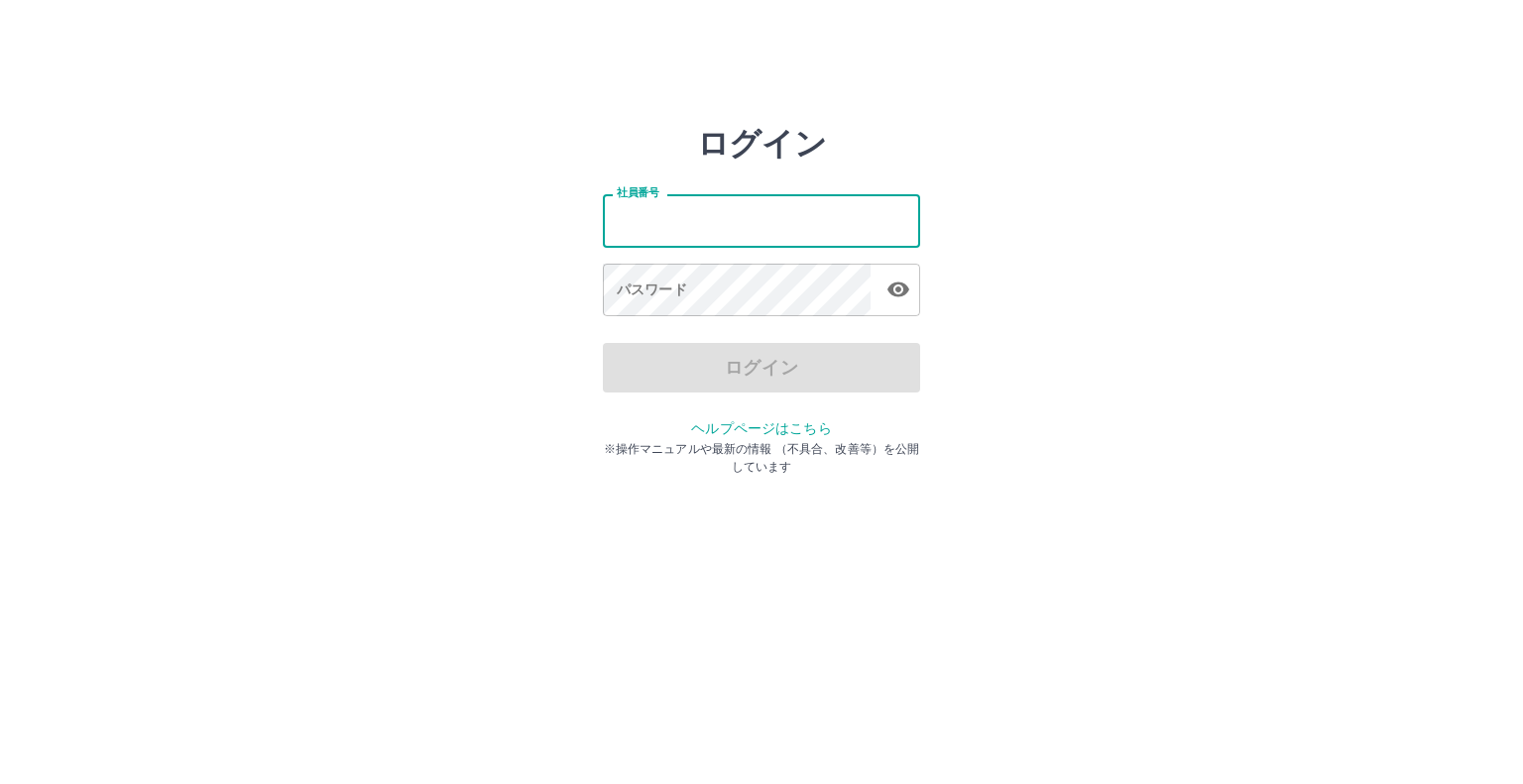 scroll, scrollTop: 0, scrollLeft: 0, axis: both 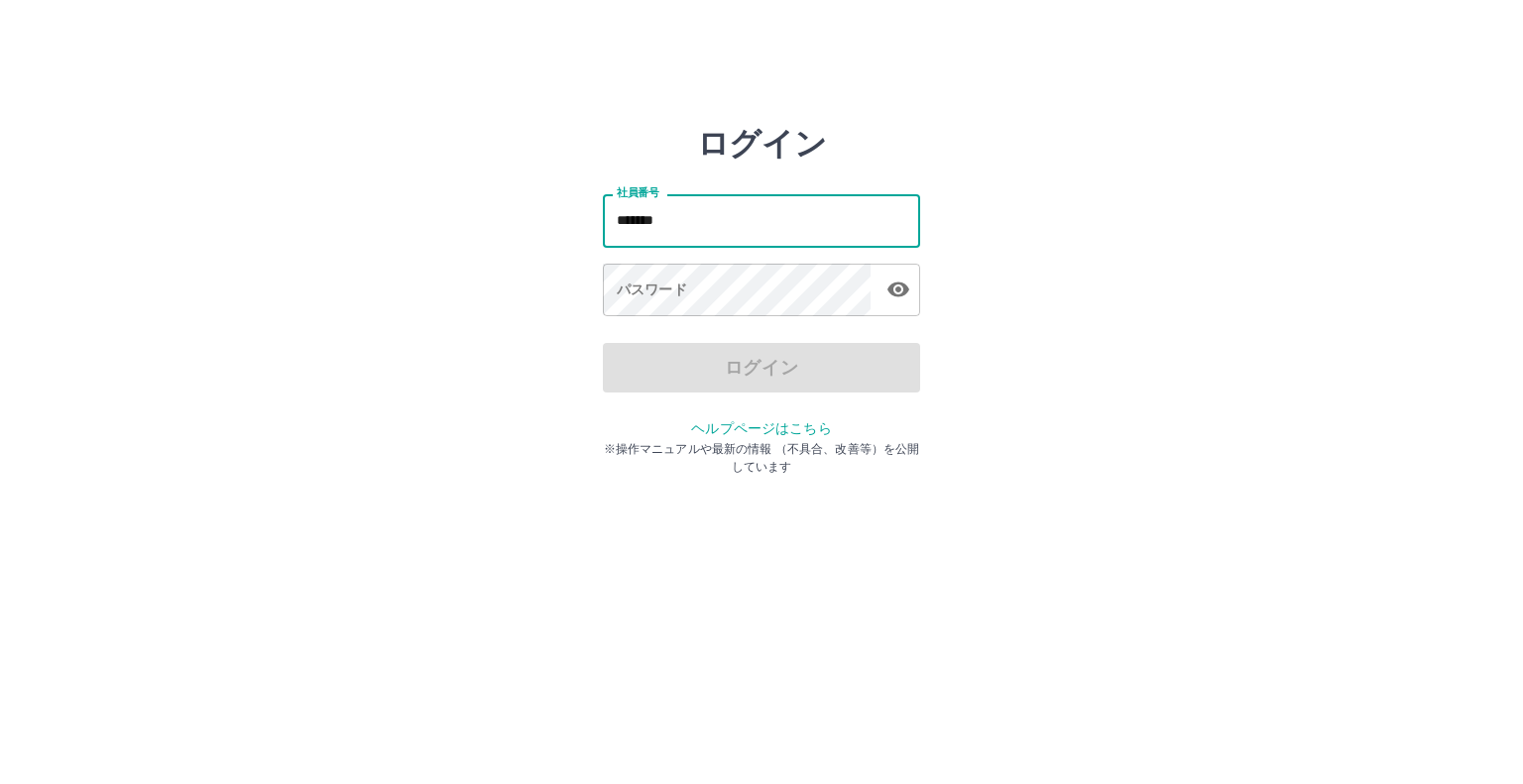 type on "*******" 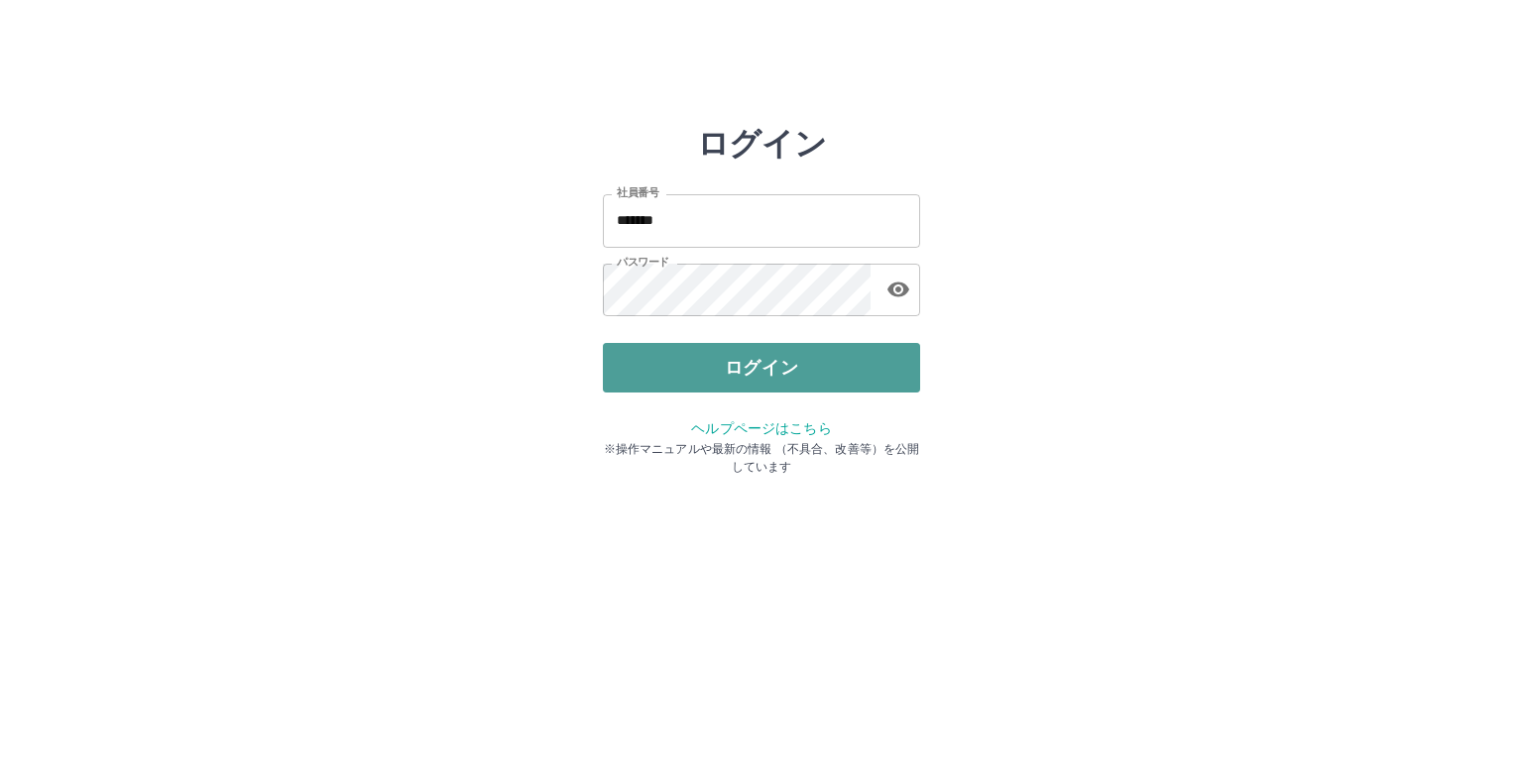 click on "ログイン" at bounding box center (762, 368) 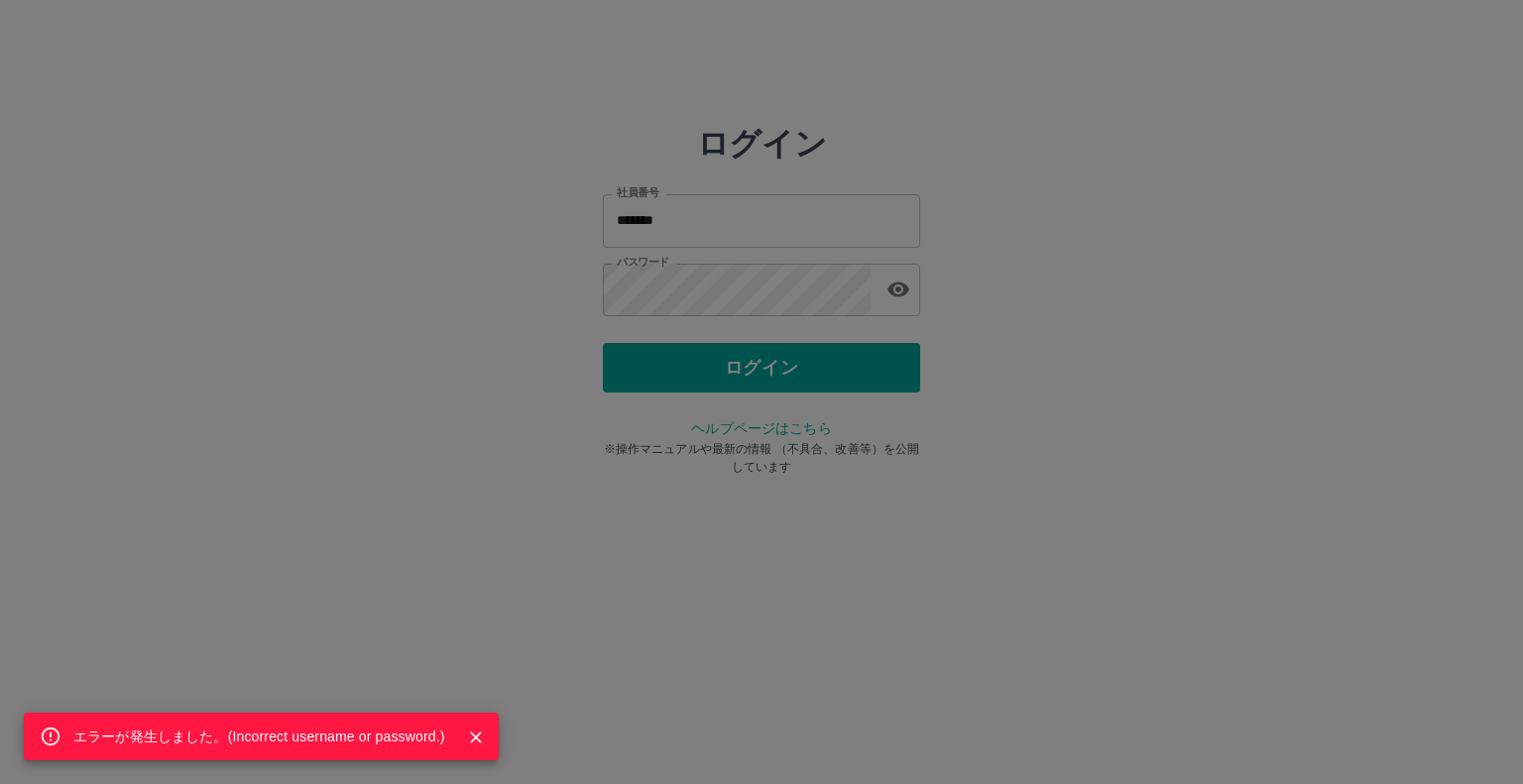 click on "エラーが発生しました。( Incorrect username or password. )" at bounding box center (762, 392) 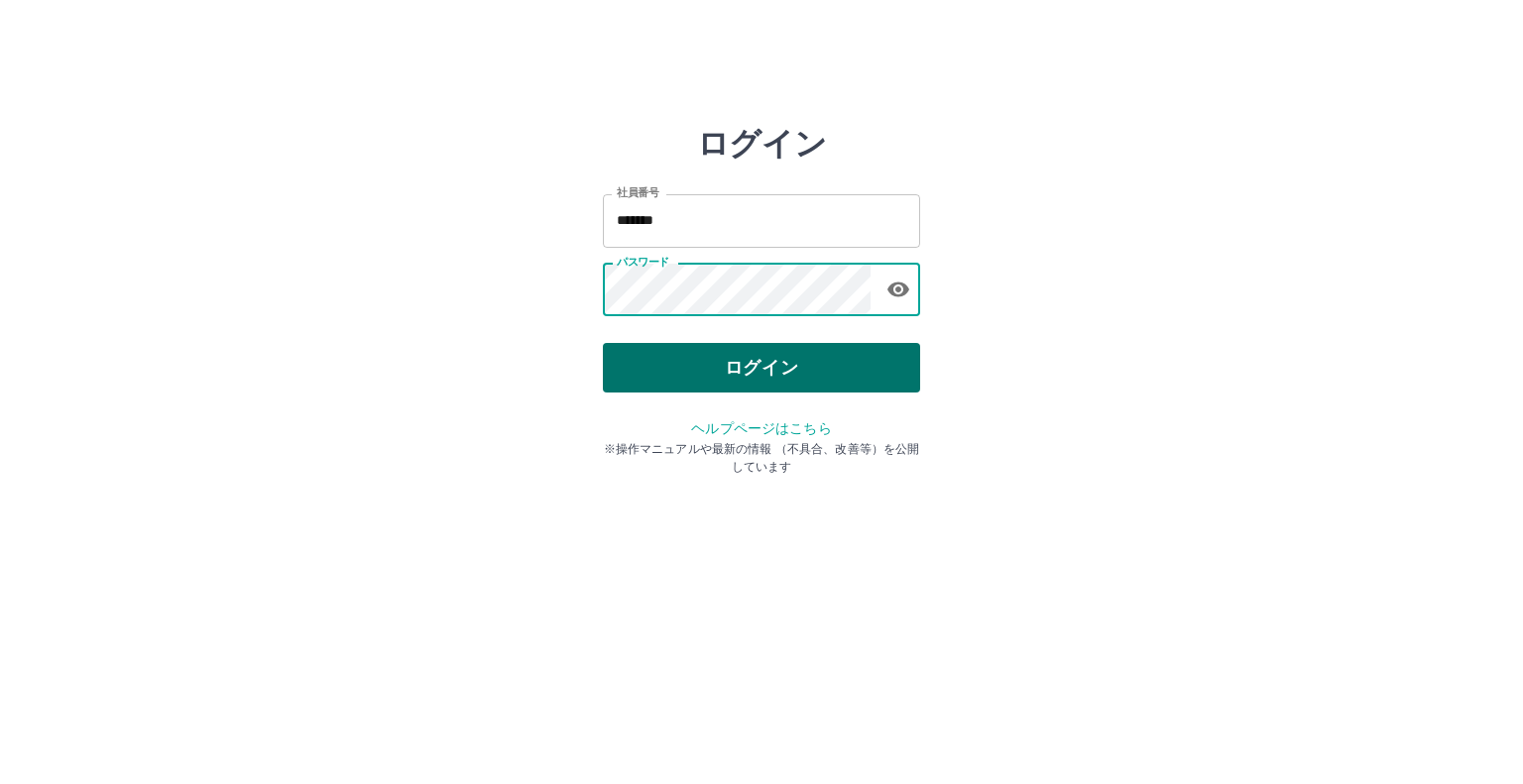 click on "ログイン" at bounding box center [762, 368] 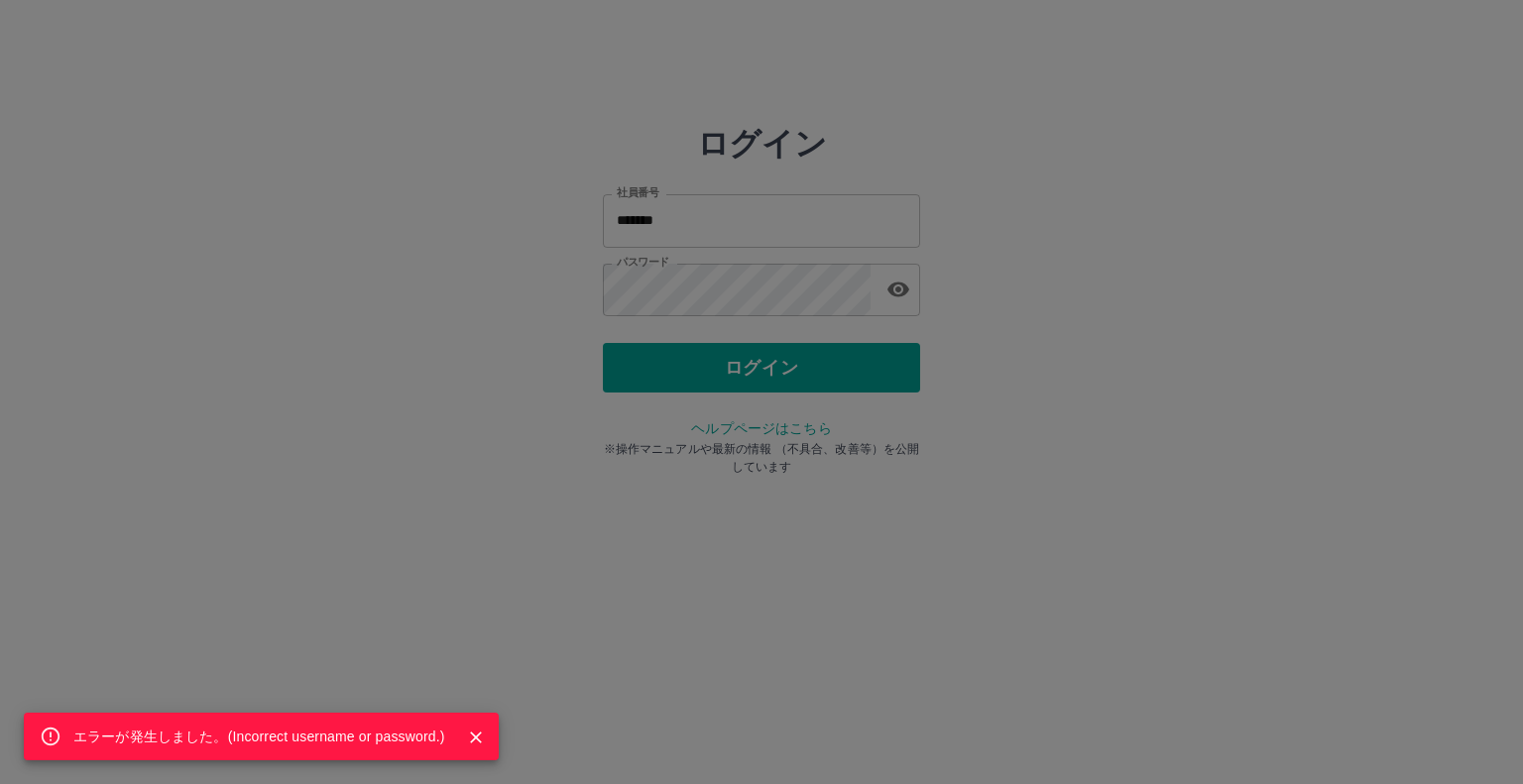 click on "エラーが発生しました。( Incorrect username or password. )" at bounding box center (762, 392) 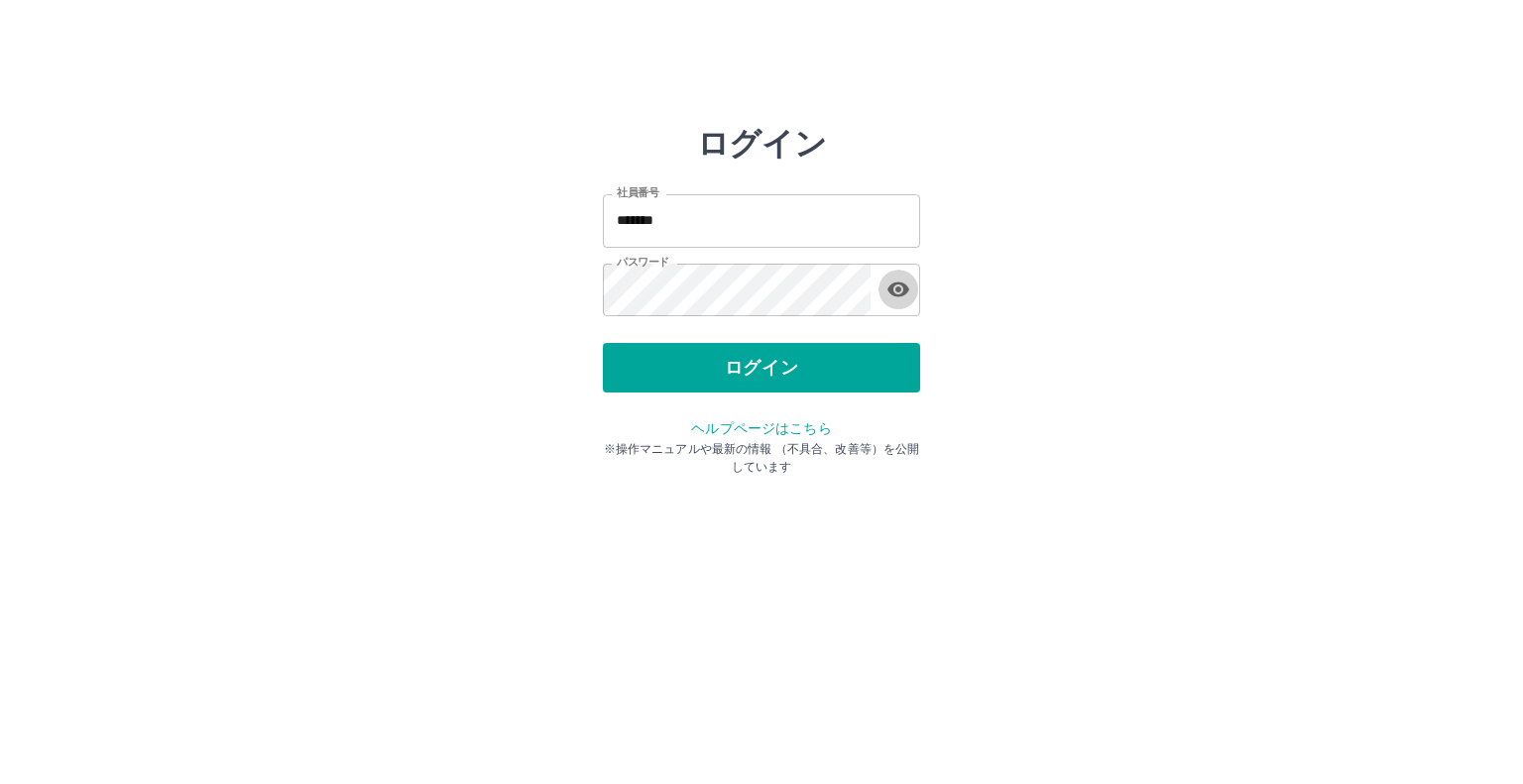 click 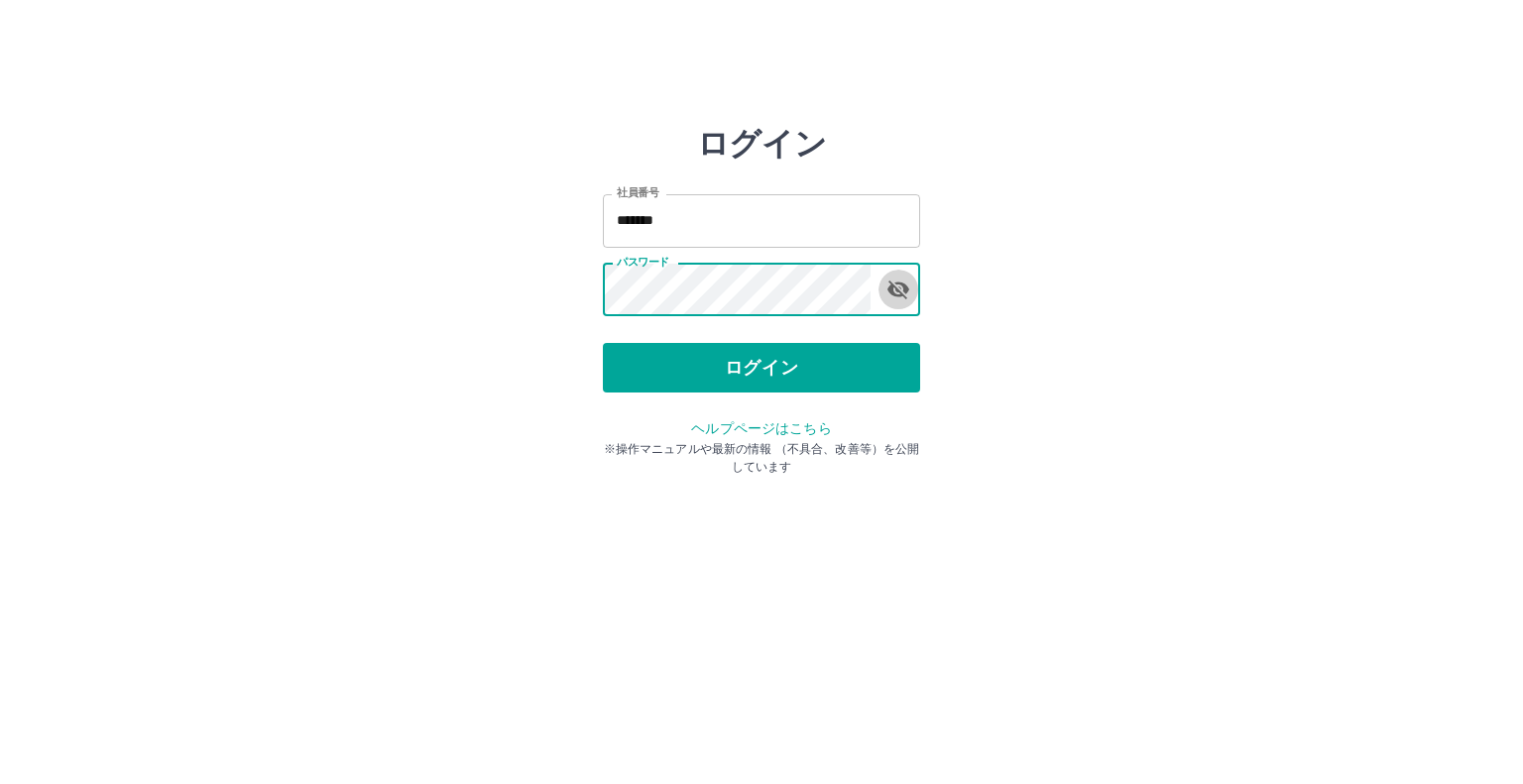 click 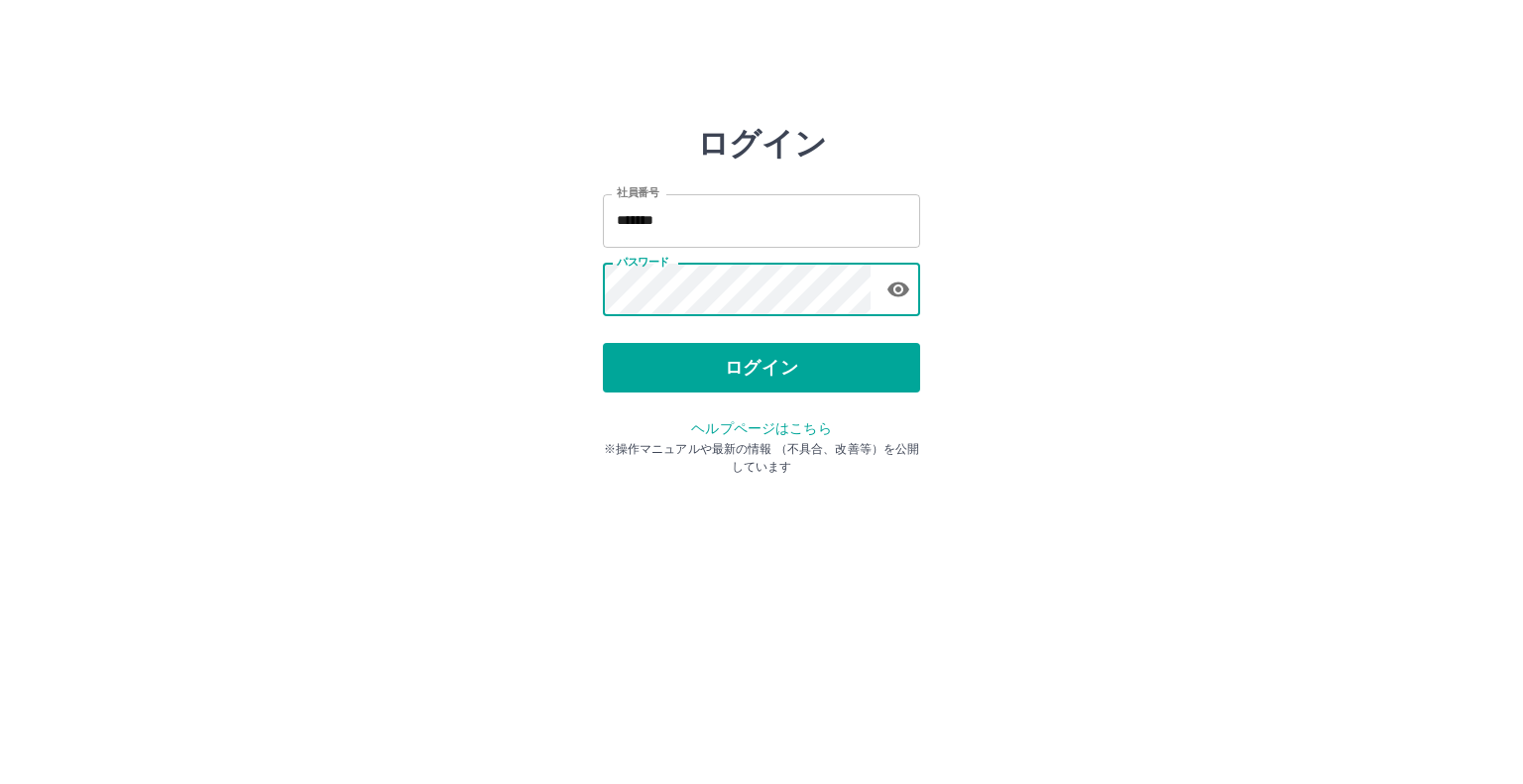 click 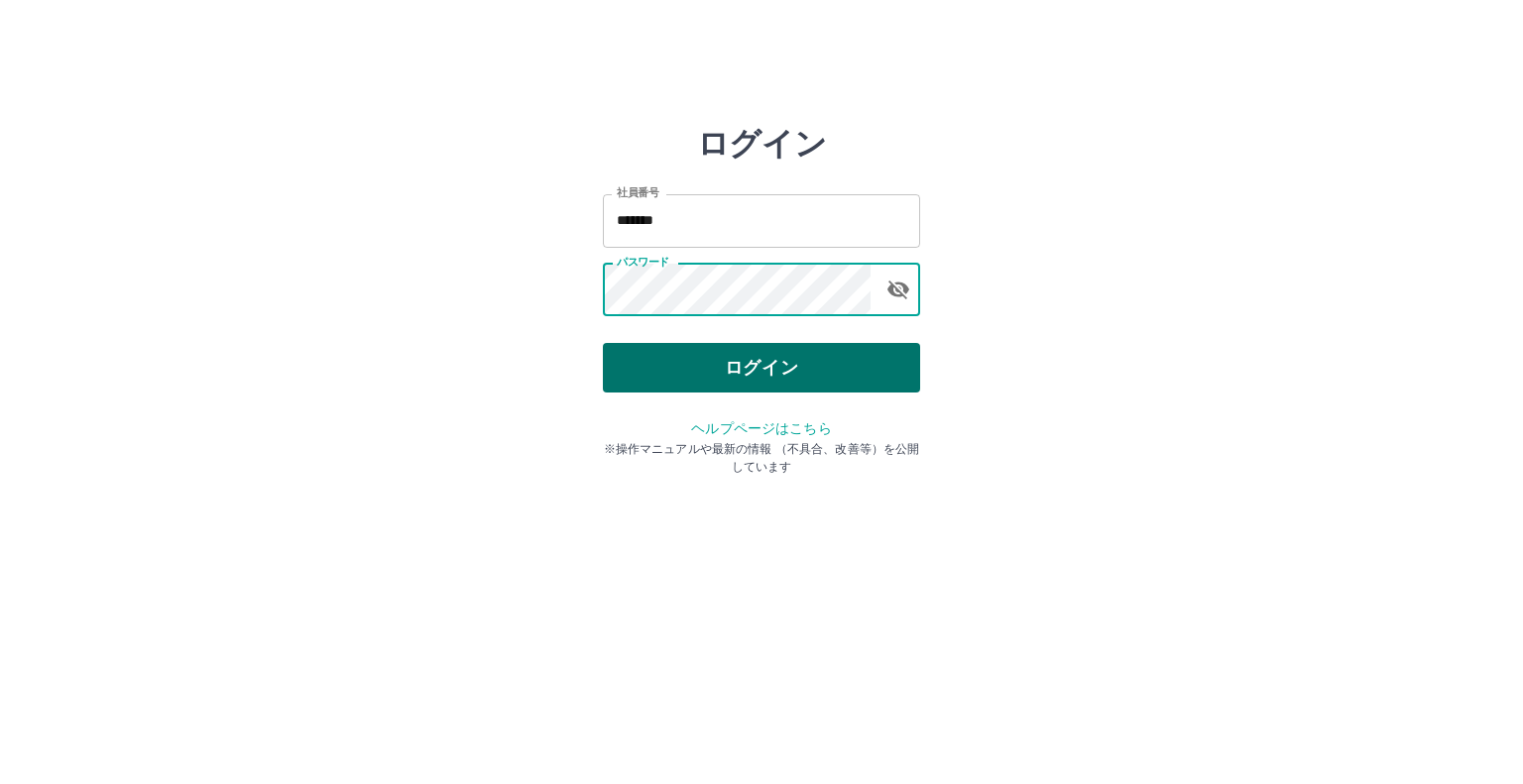 drag, startPoint x: 762, startPoint y: 369, endPoint x: 771, endPoint y: 368, distance: 9.055385 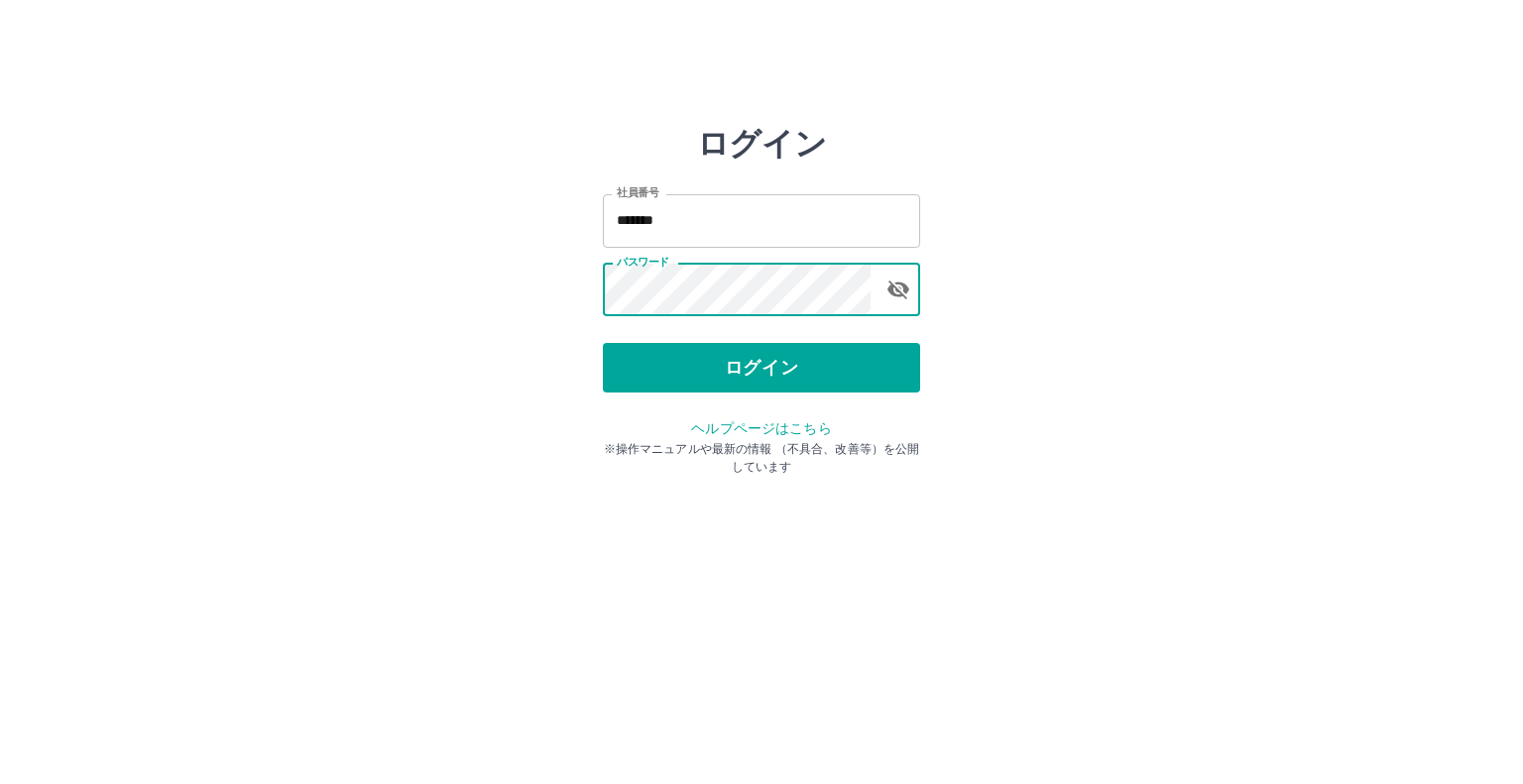 click on "ログイン" at bounding box center (762, 368) 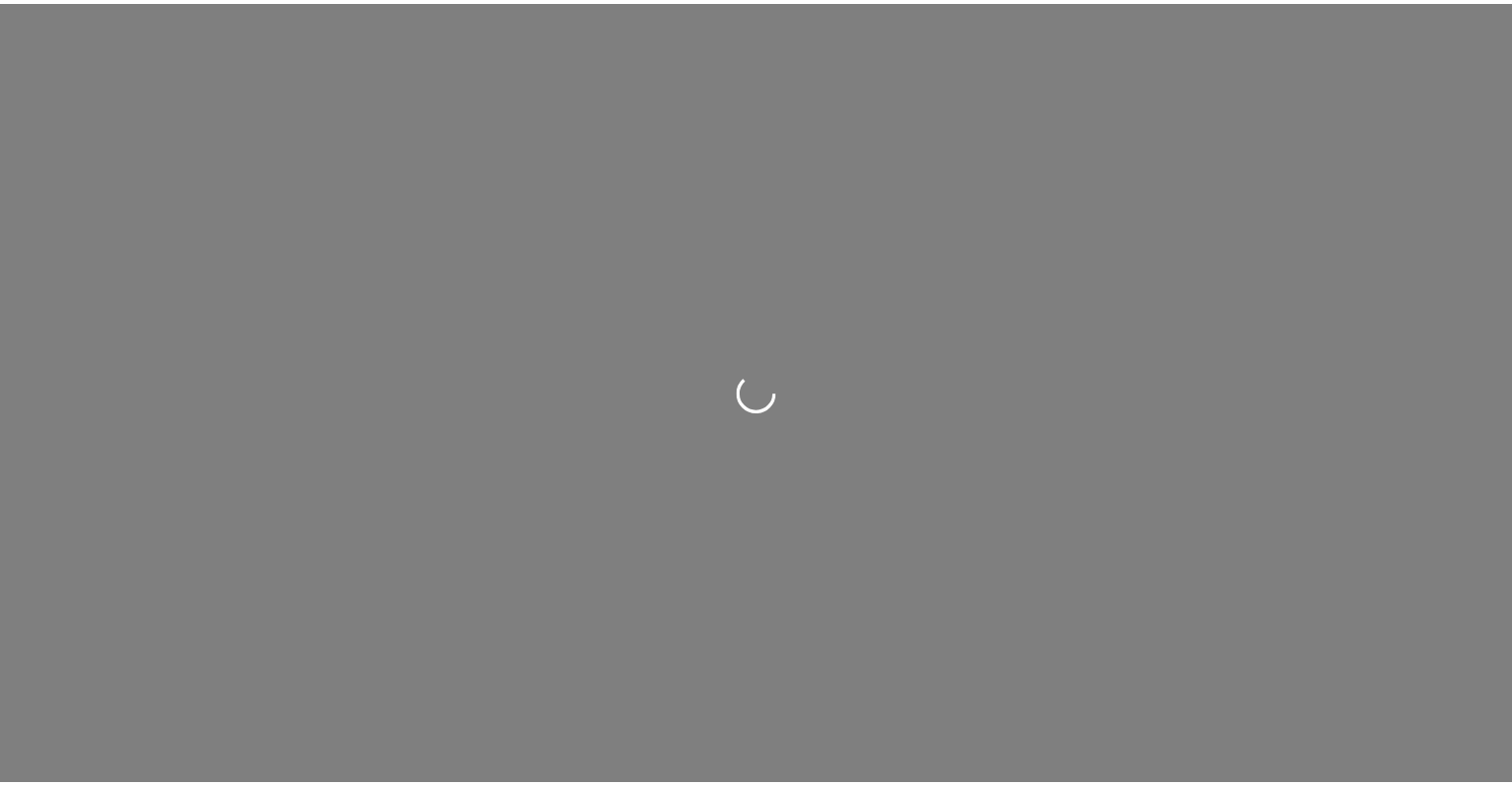 scroll, scrollTop: 0, scrollLeft: 0, axis: both 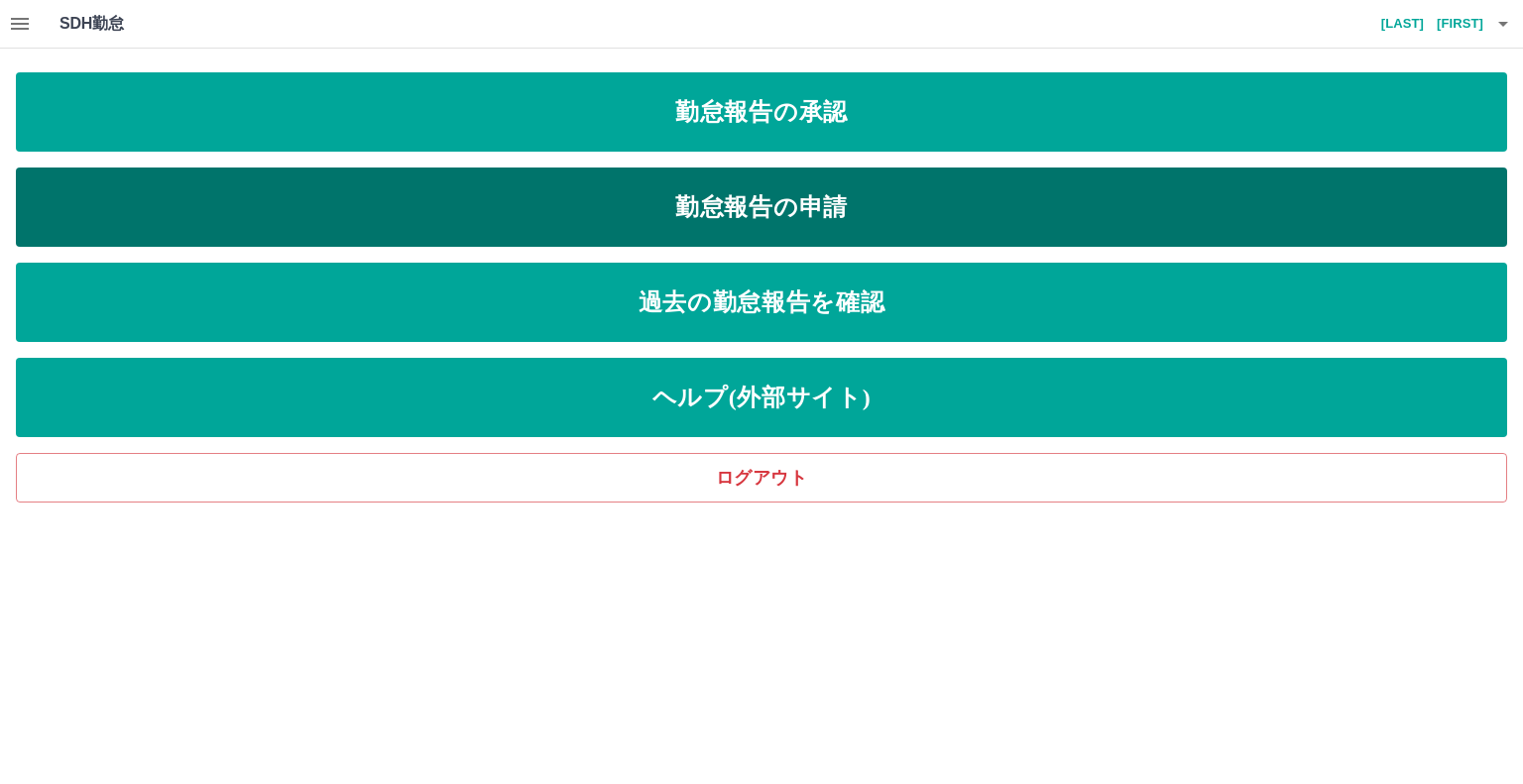 click on "勤怠報告の申請" at bounding box center [762, 207] 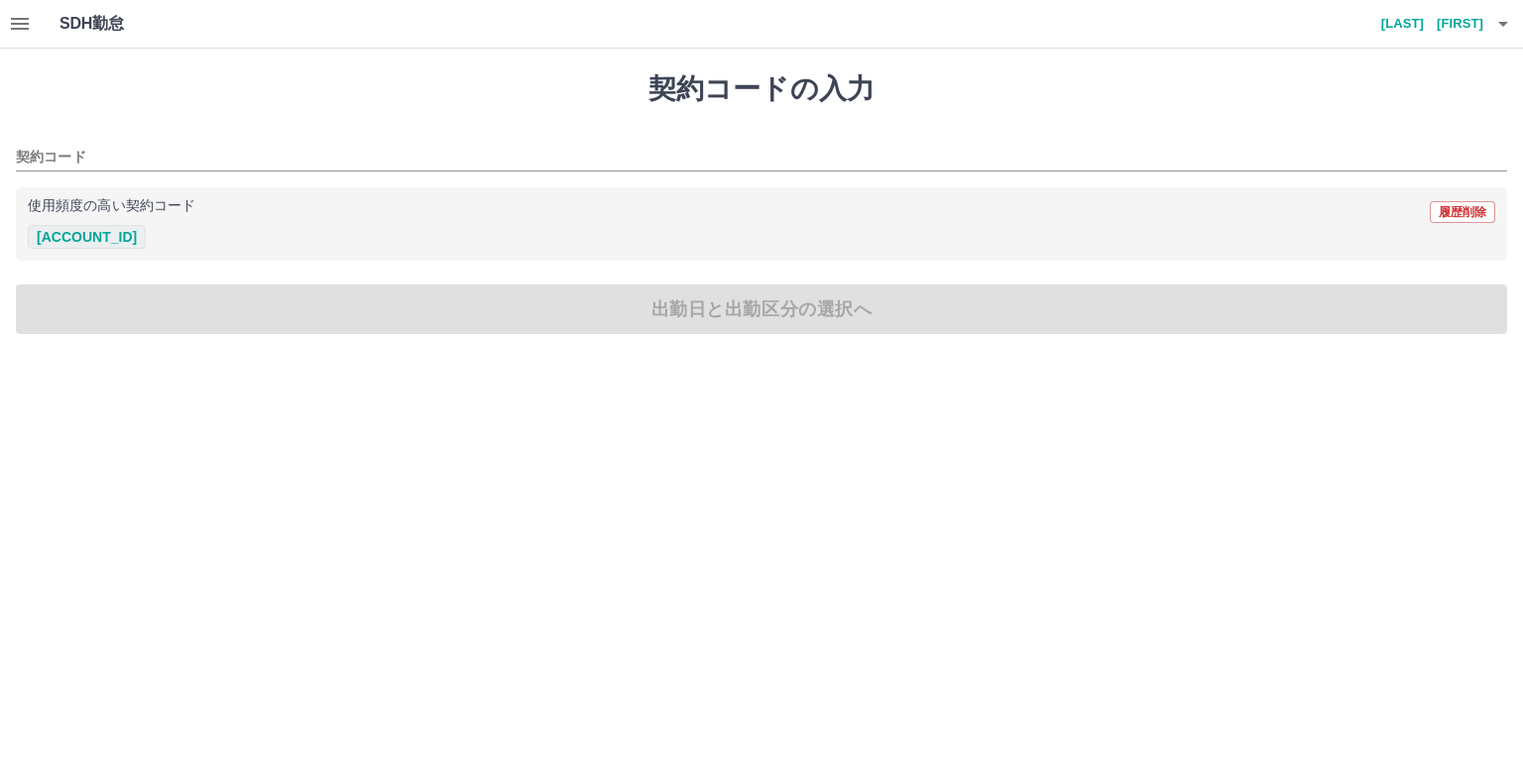 click on "[ACCOUNT_ID]" at bounding box center (86, 237) 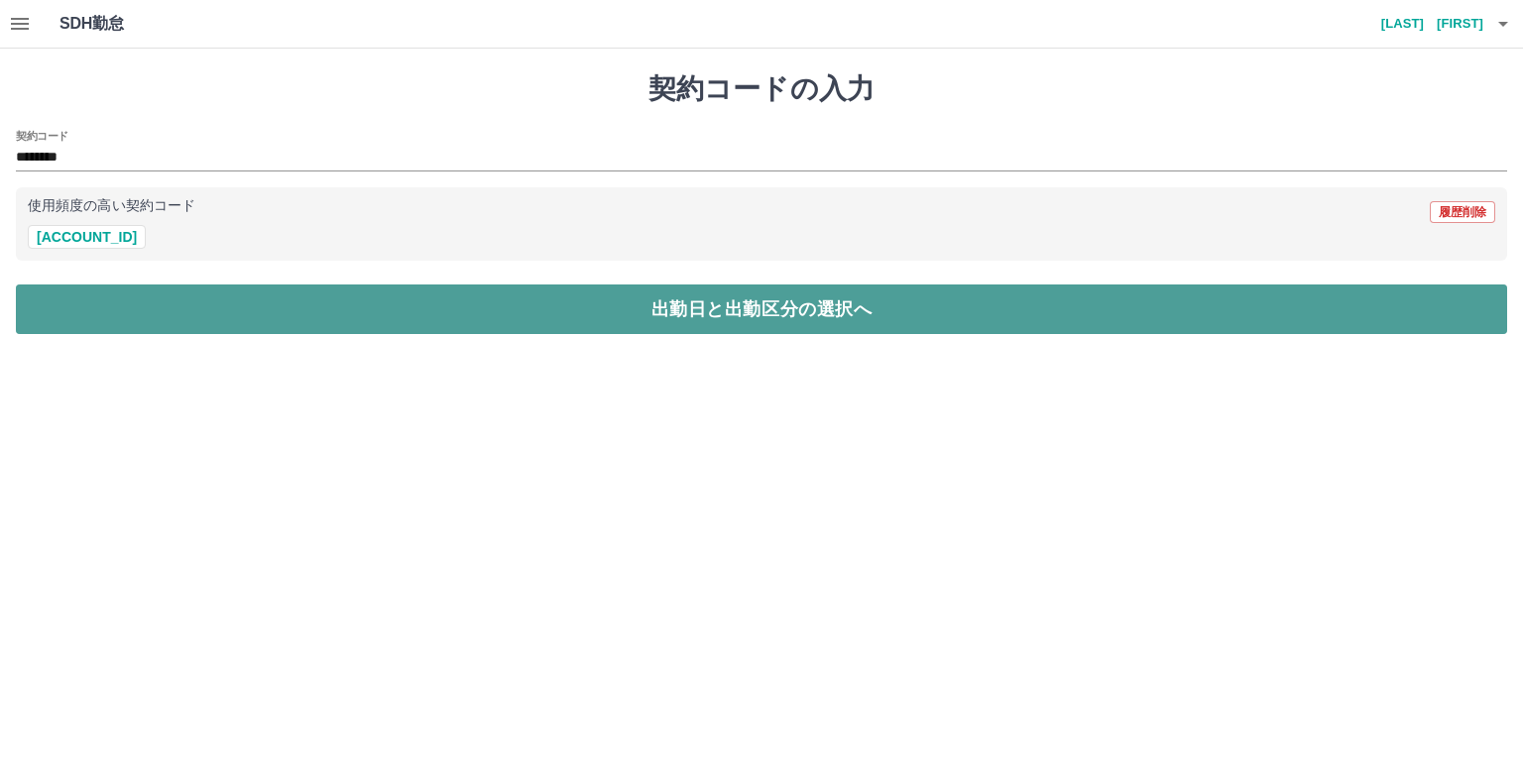 click on "出勤日と出勤区分の選択へ" at bounding box center (762, 309) 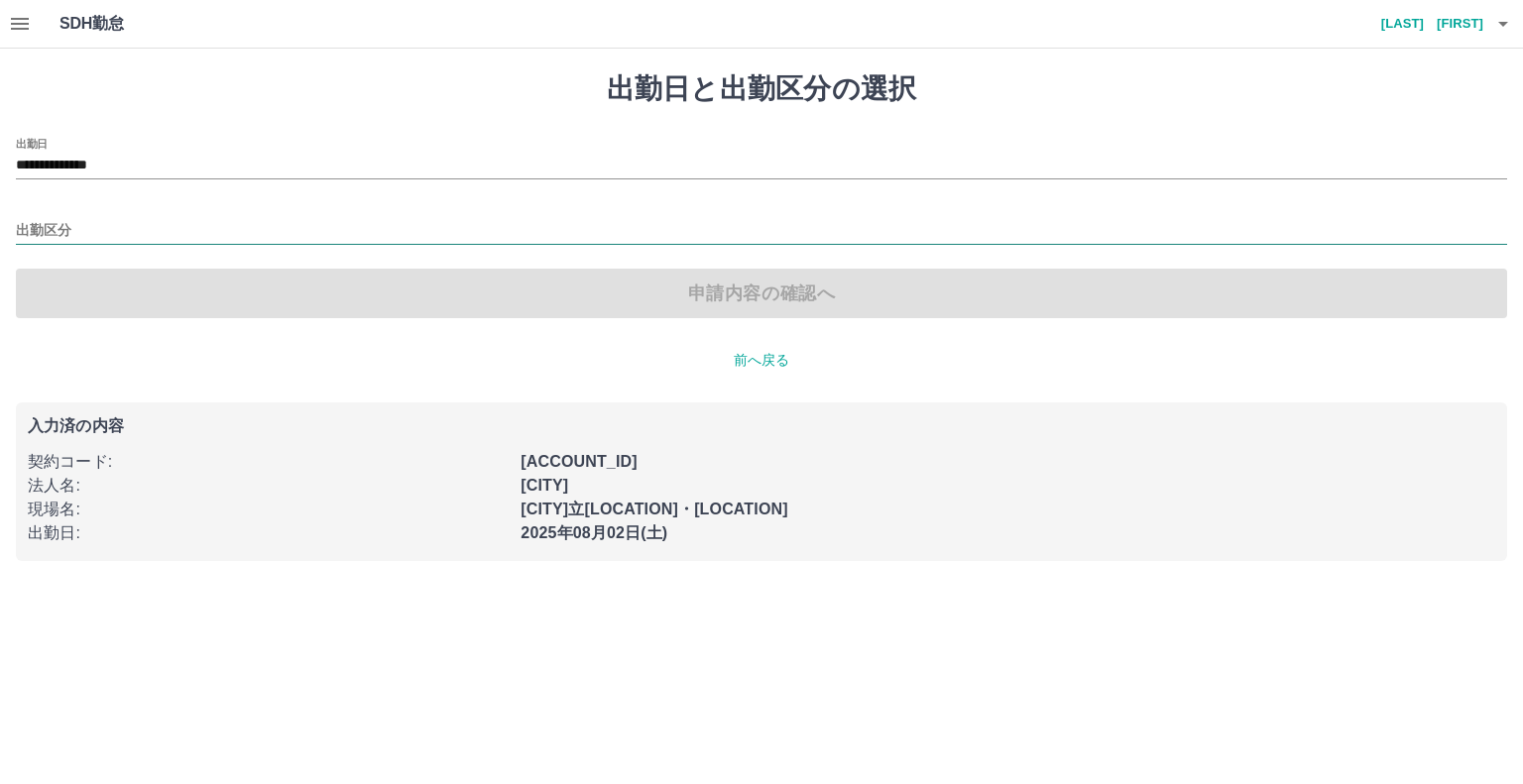 click on "出勤区分" at bounding box center [762, 231] 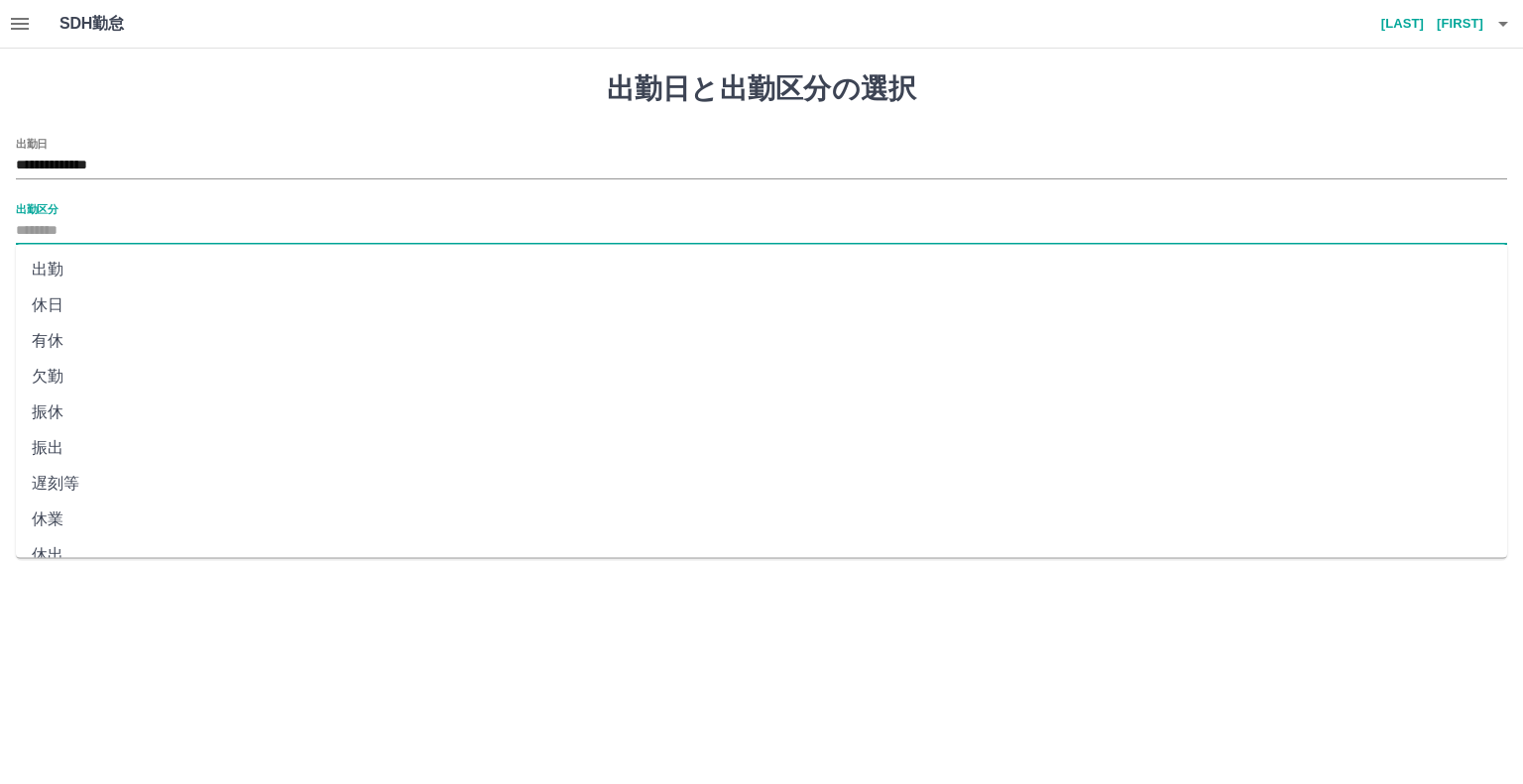 click on "出勤" at bounding box center [762, 270] 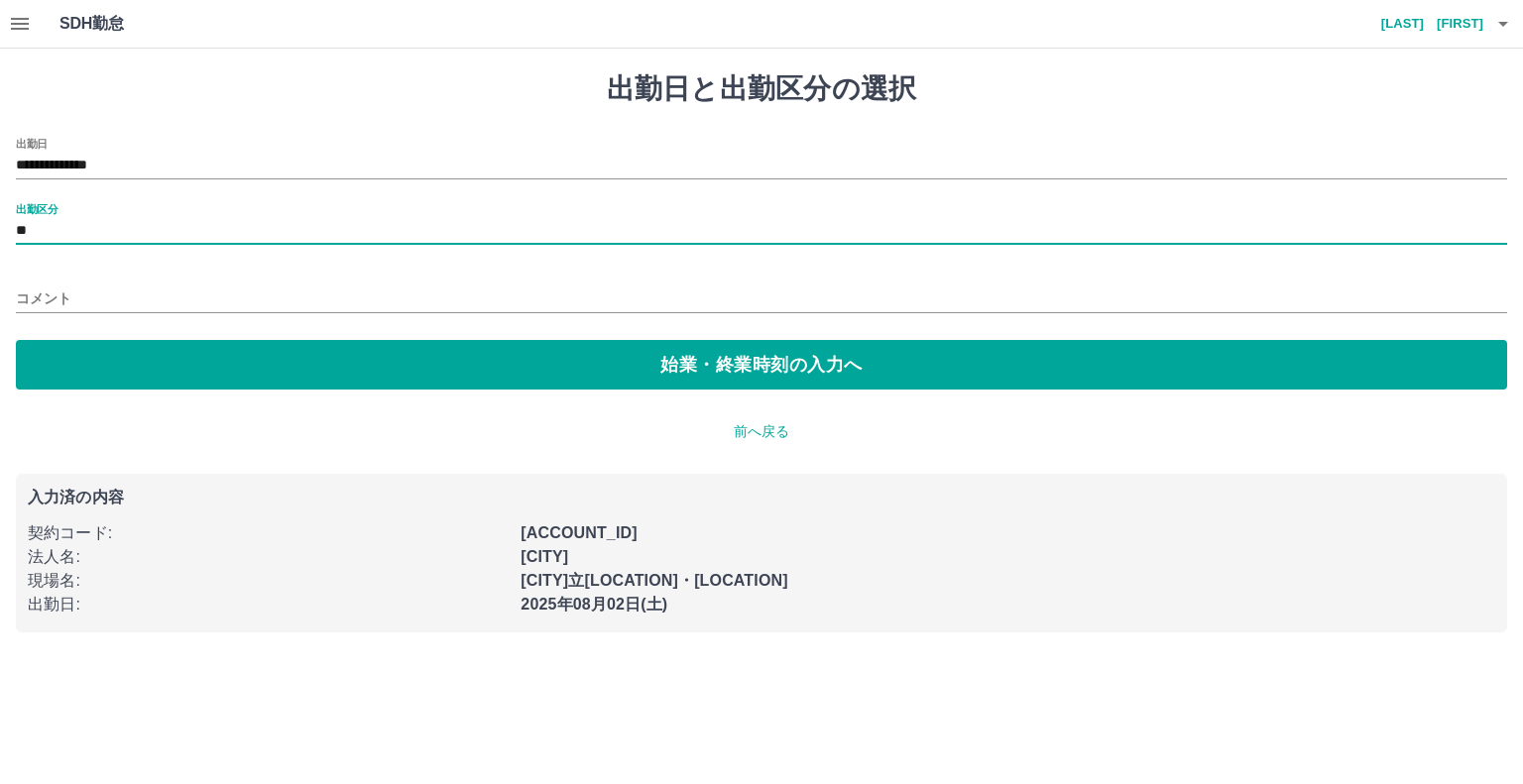 type on "**" 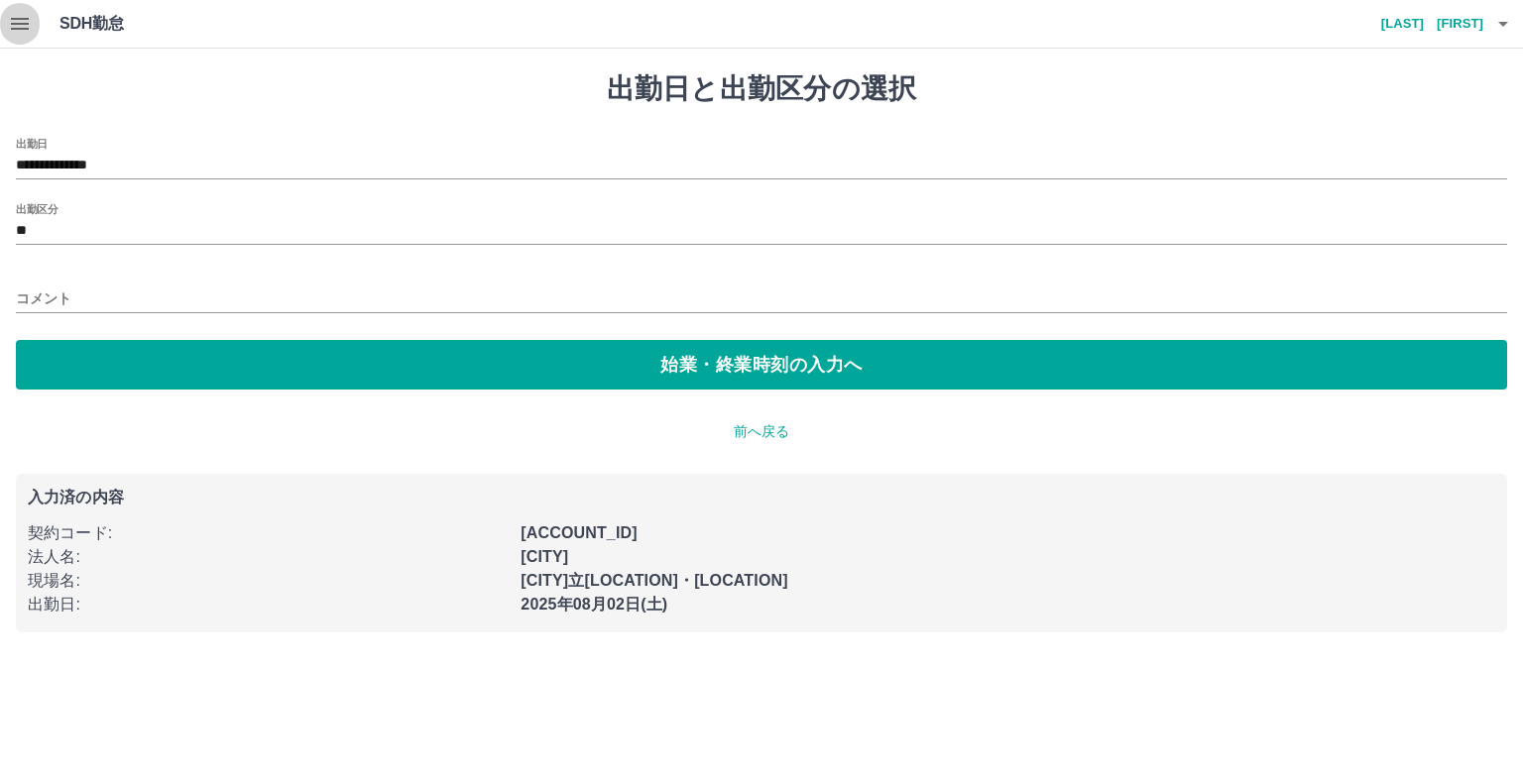click 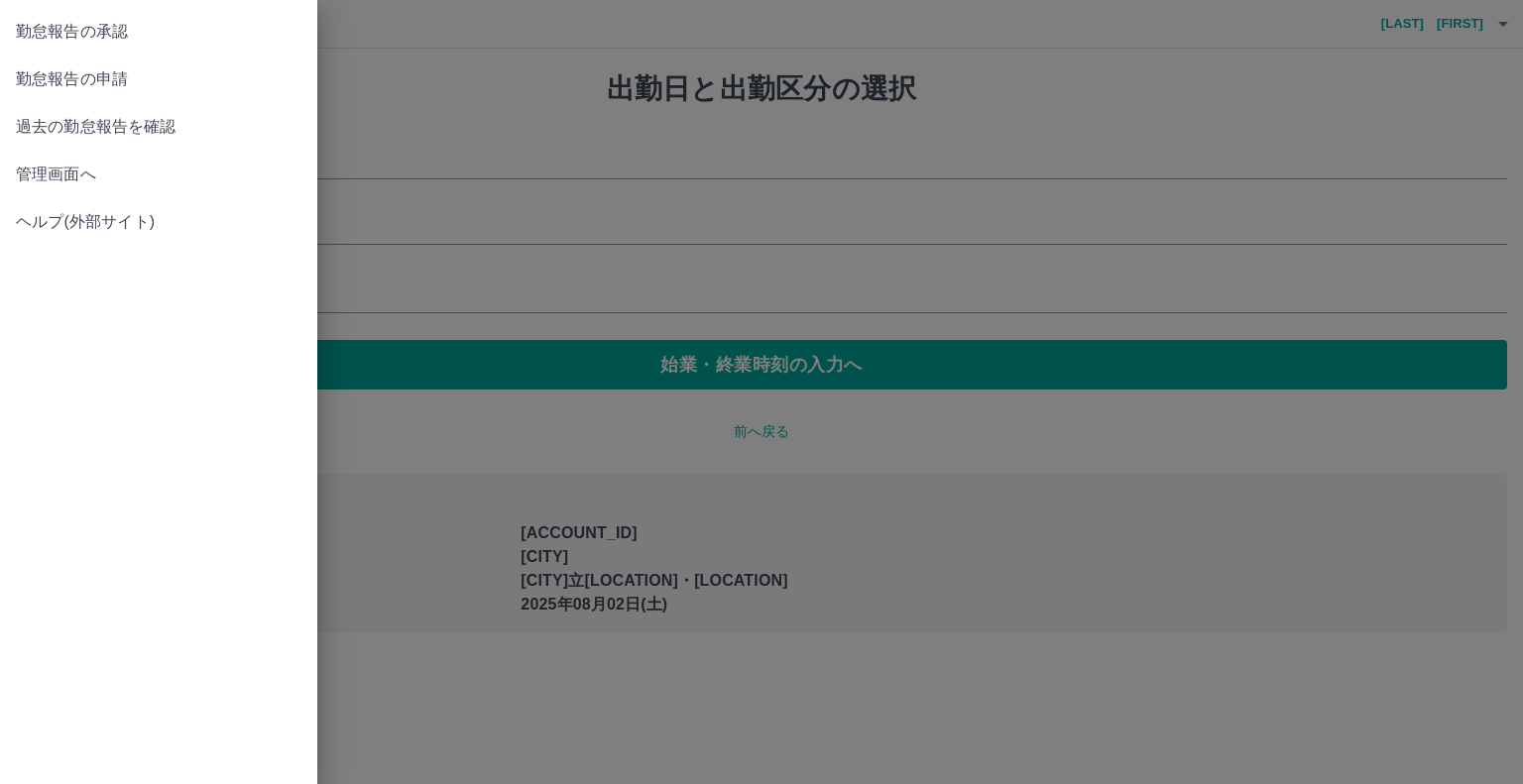 click on "過去の勤怠報告を確認" at bounding box center [159, 127] 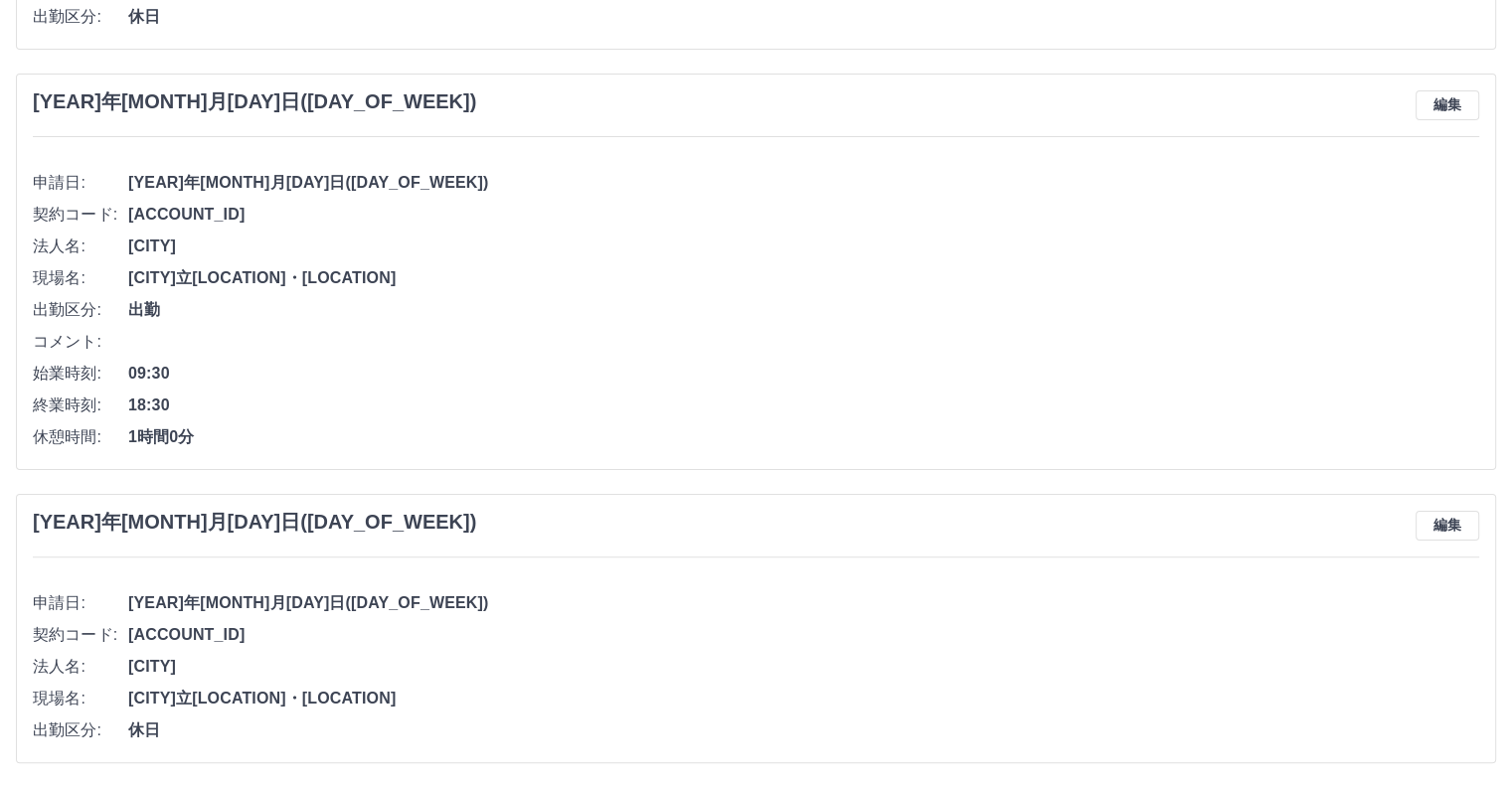 scroll, scrollTop: 0, scrollLeft: 0, axis: both 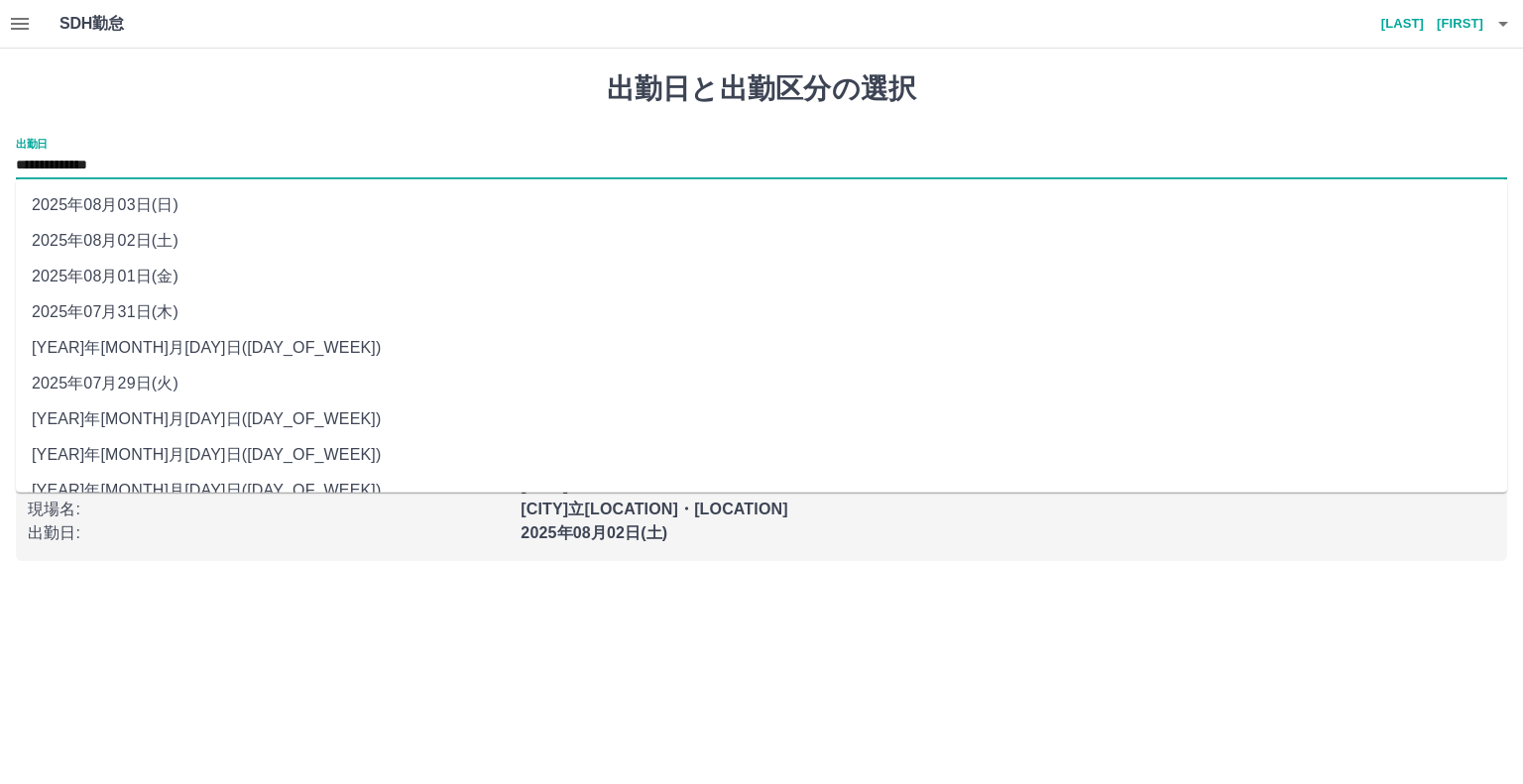 click on "**********" at bounding box center (762, 166) 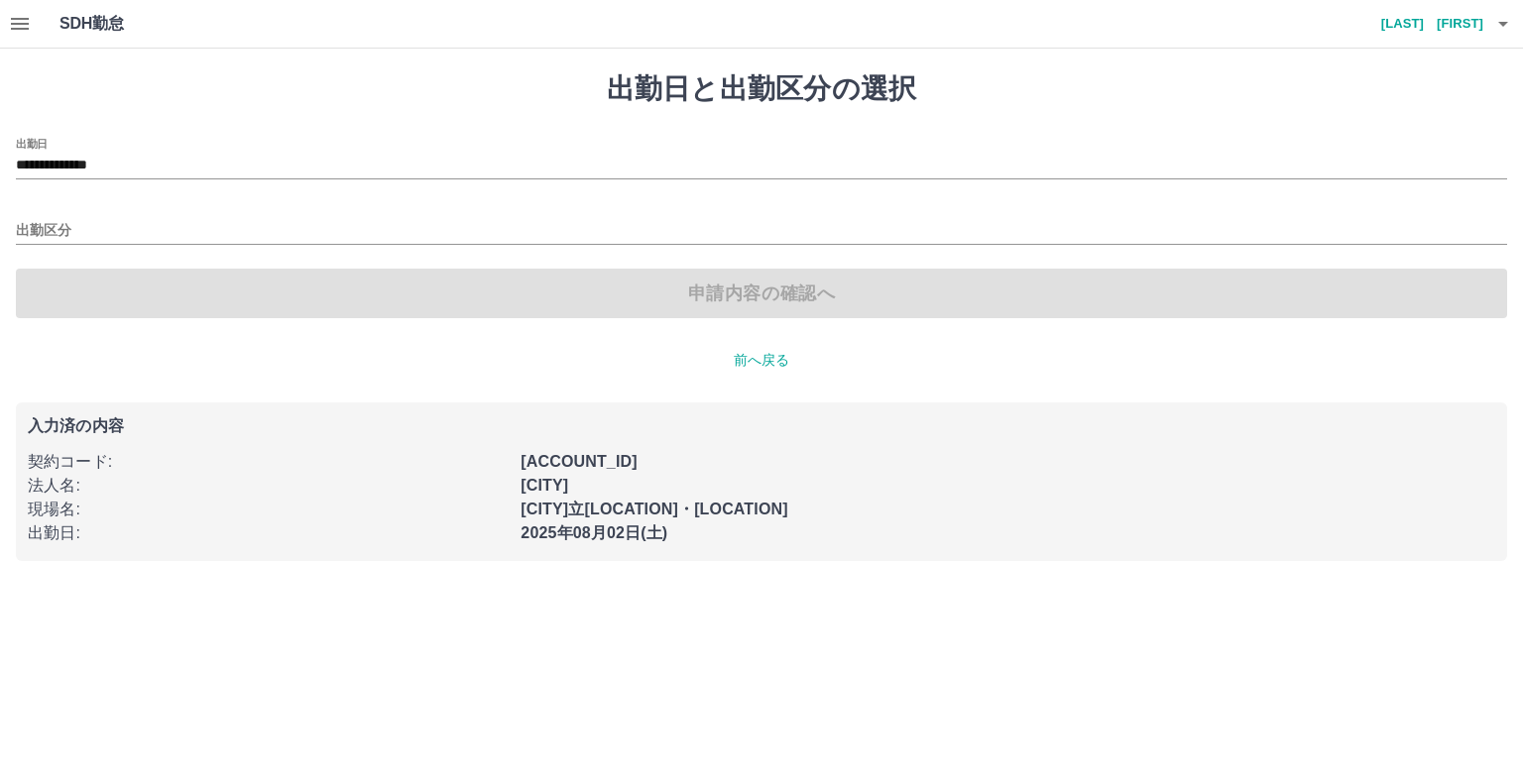 click on "**********" at bounding box center (762, 292) 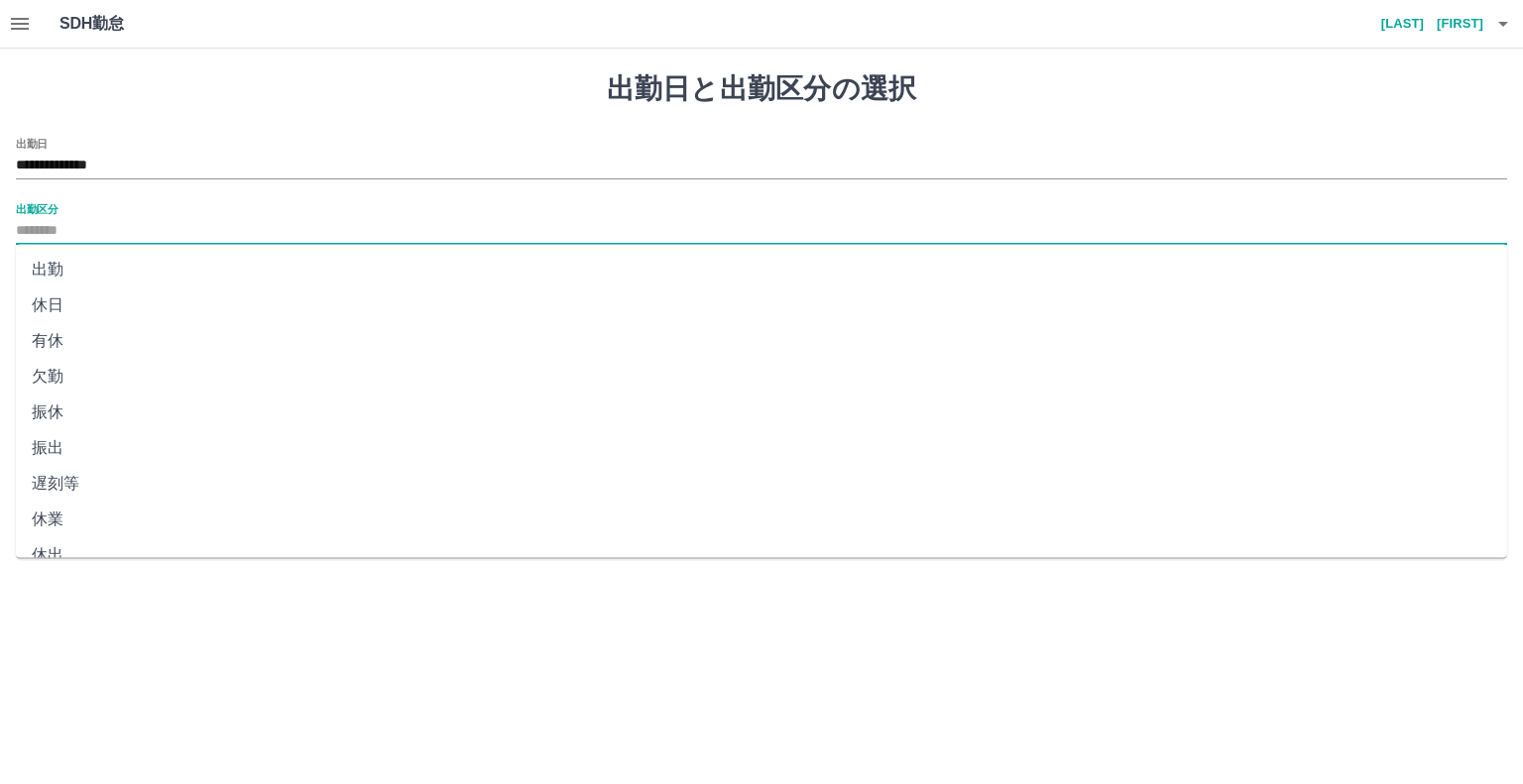 click on "出勤区分" at bounding box center (762, 231) 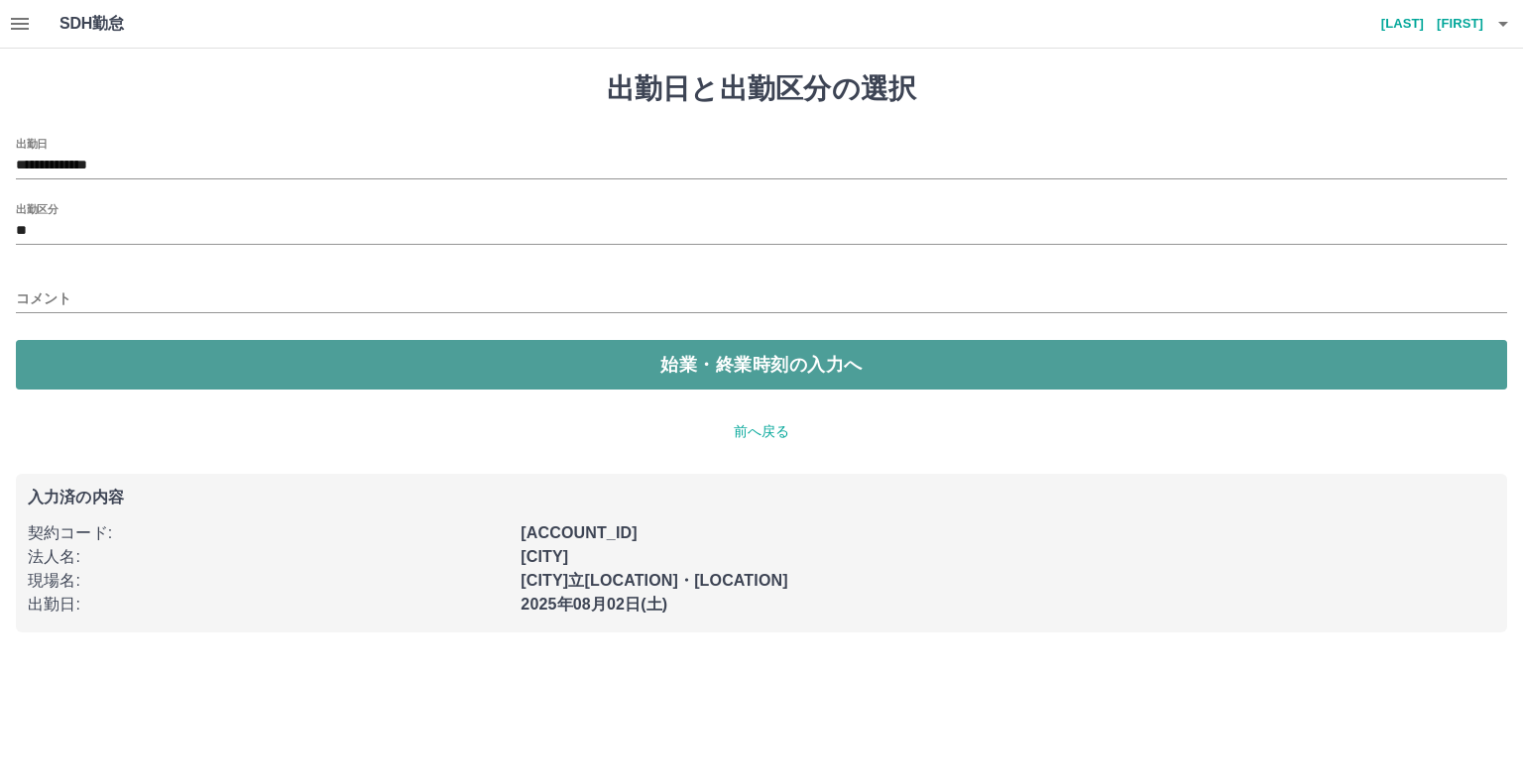 click on "始業・終業時刻の入力へ" at bounding box center [762, 365] 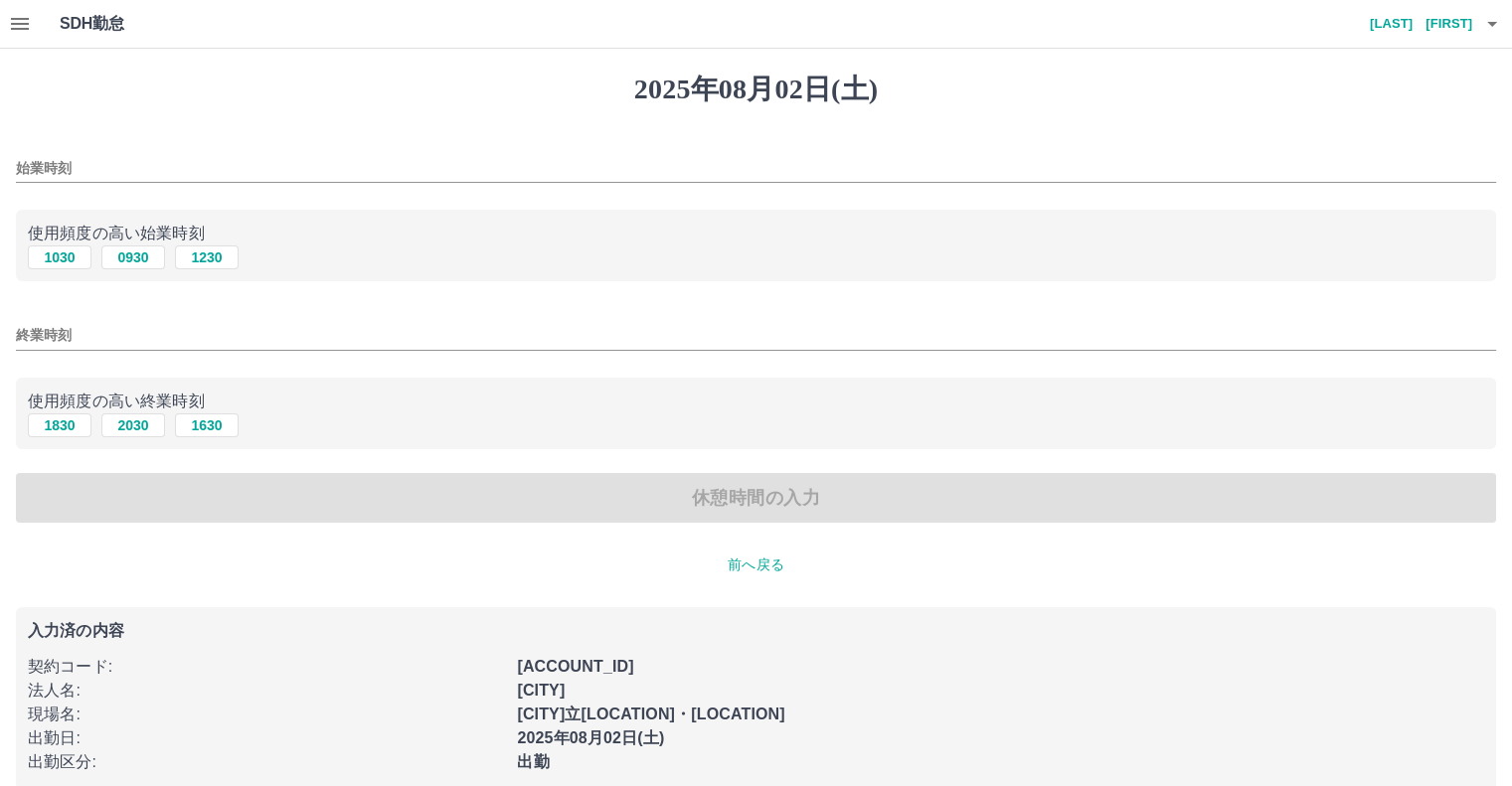 click on "始業時刻" at bounding box center (756, 168) 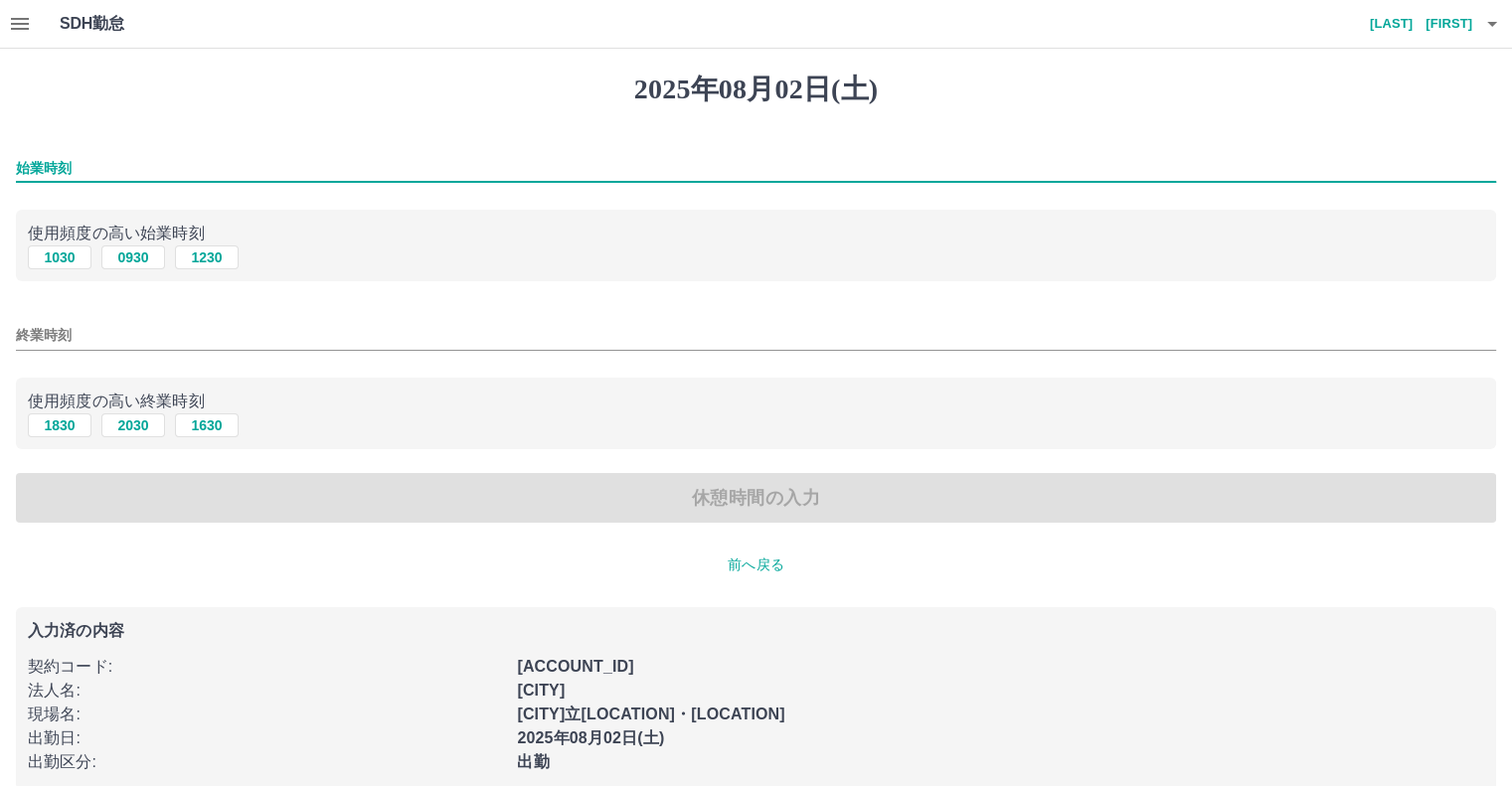 type on "****" 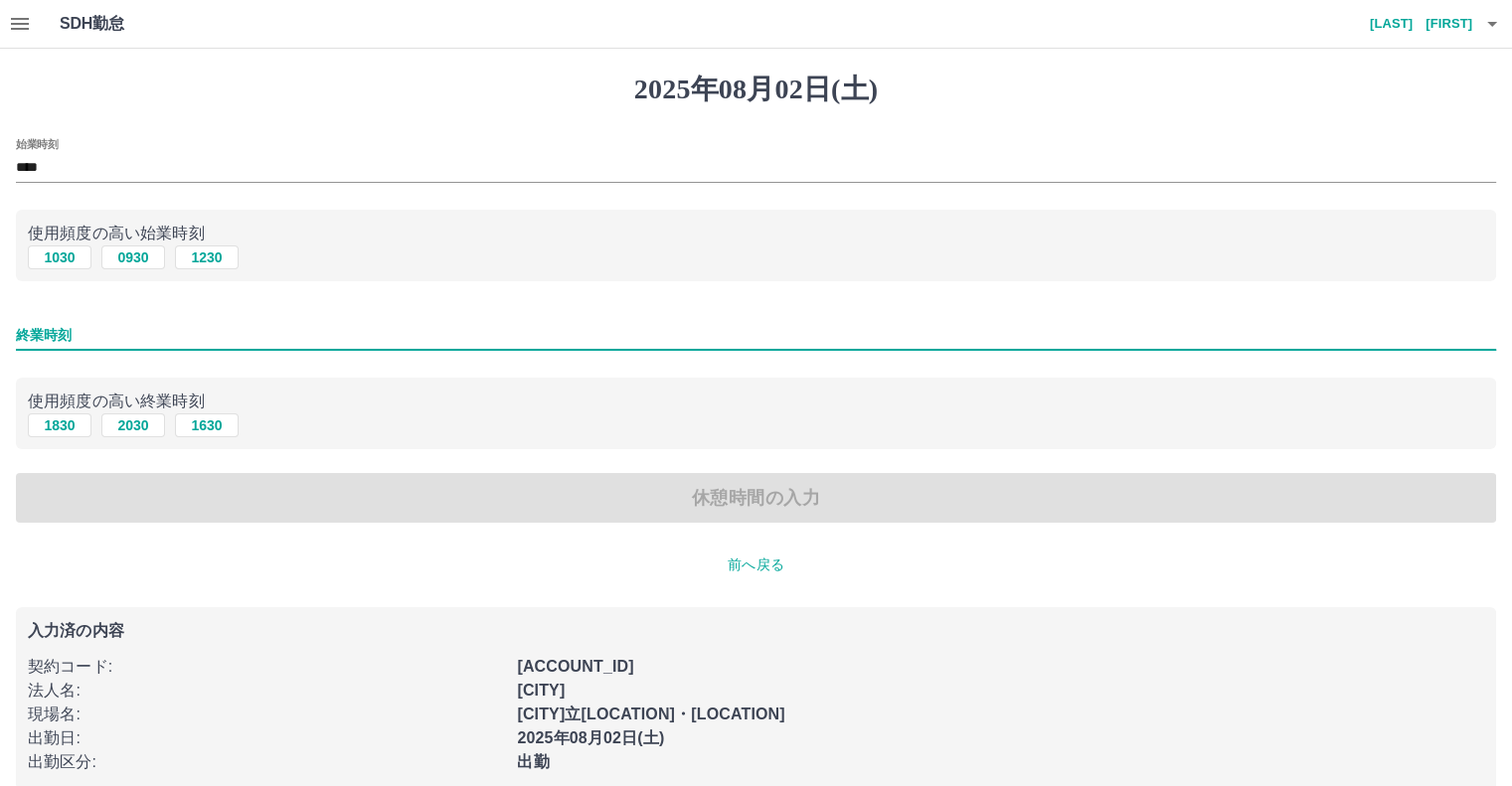 click on "終業時刻" at bounding box center [756, 335] 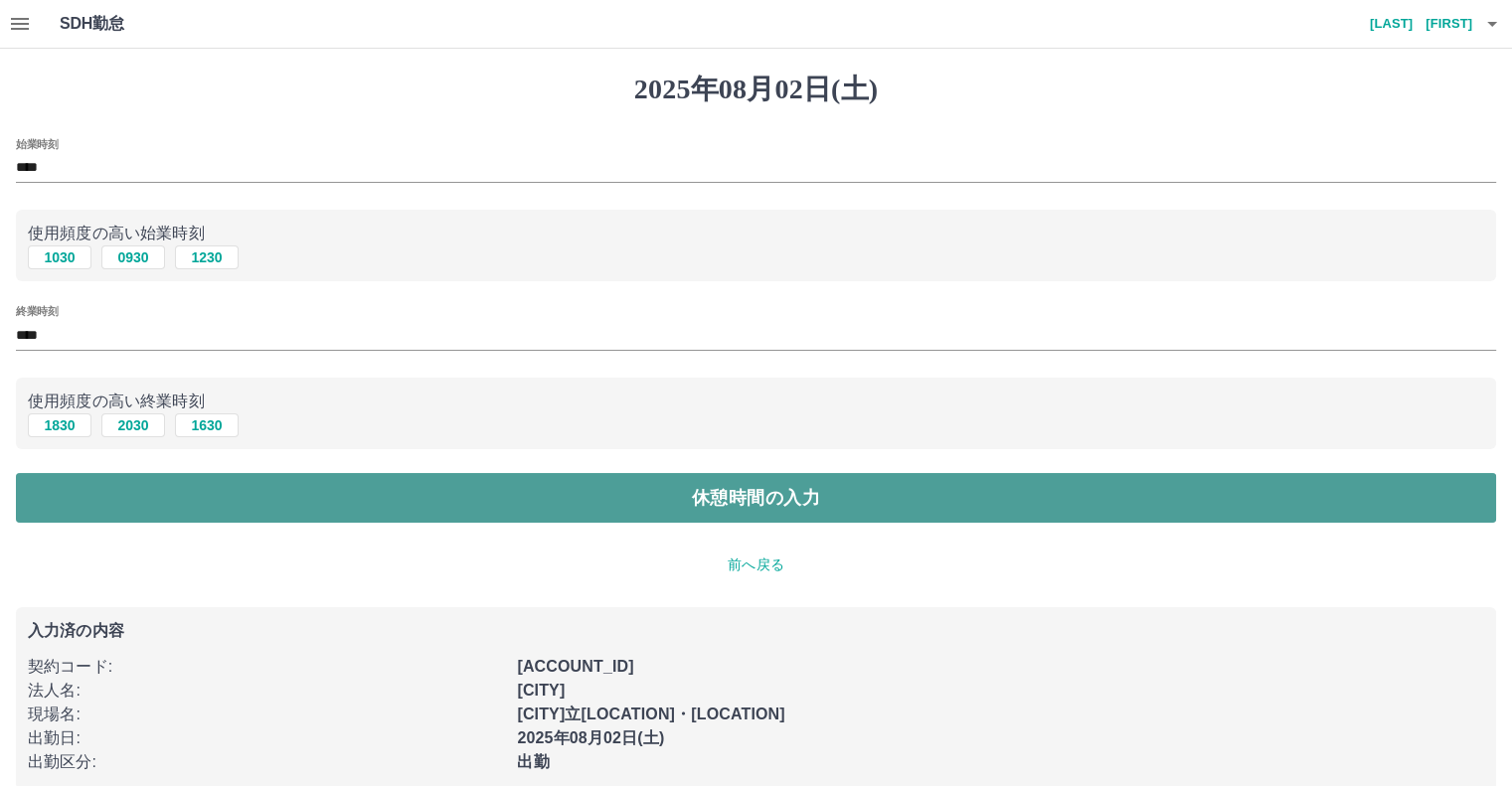 click on "休憩時間の入力" at bounding box center (756, 498) 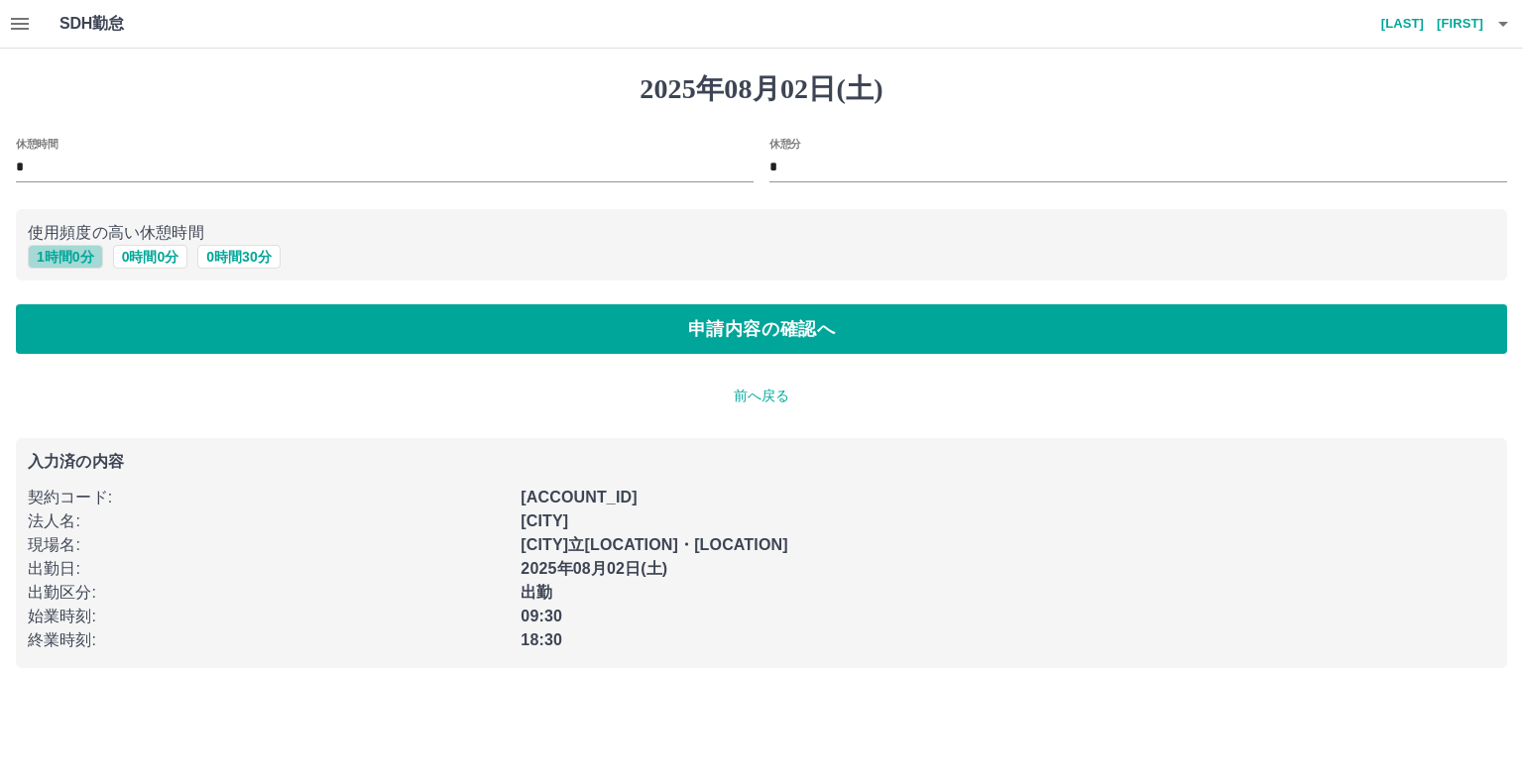 click on "1 時間 0 分" at bounding box center (65, 257) 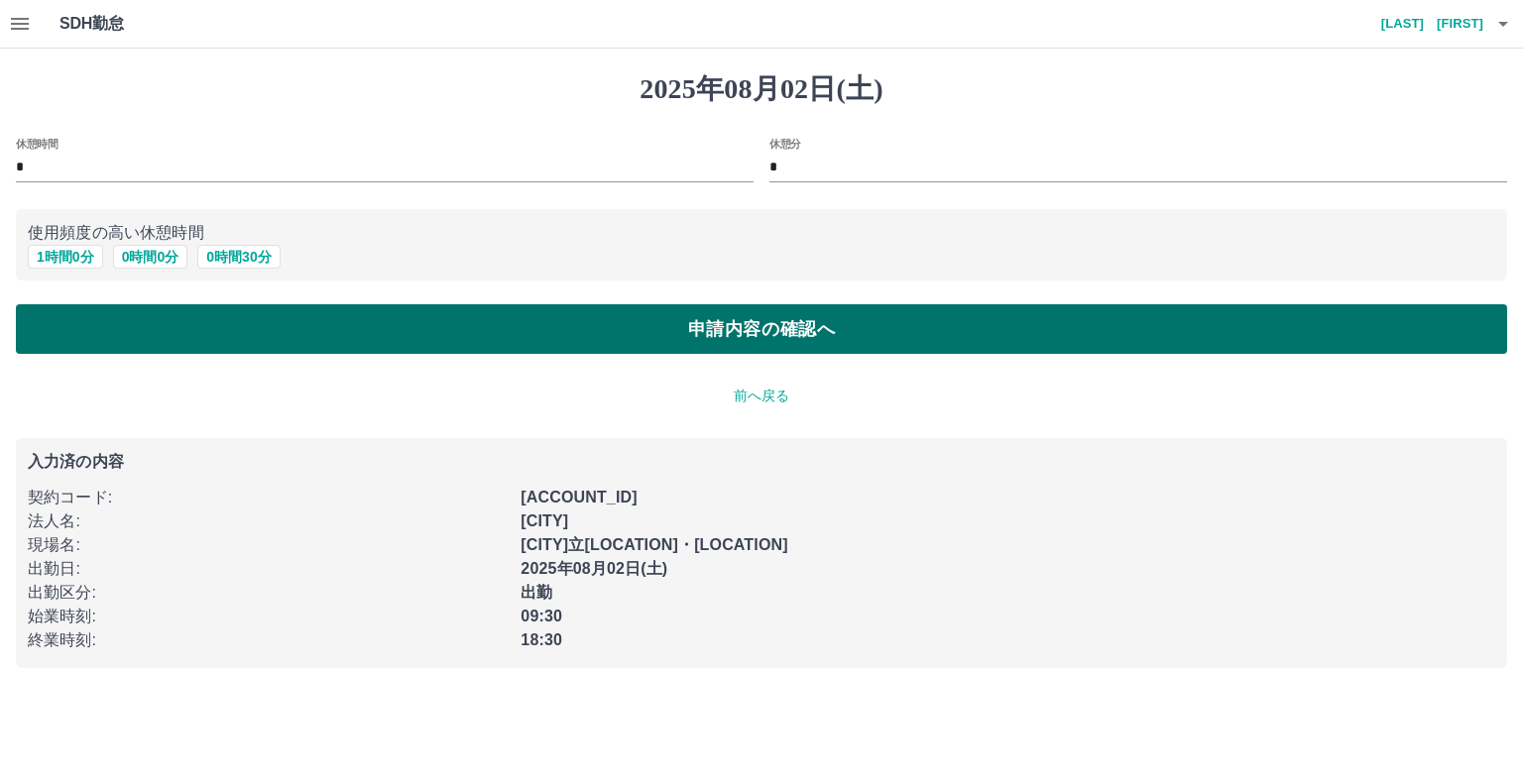 click on "申請内容の確認へ" at bounding box center [762, 329] 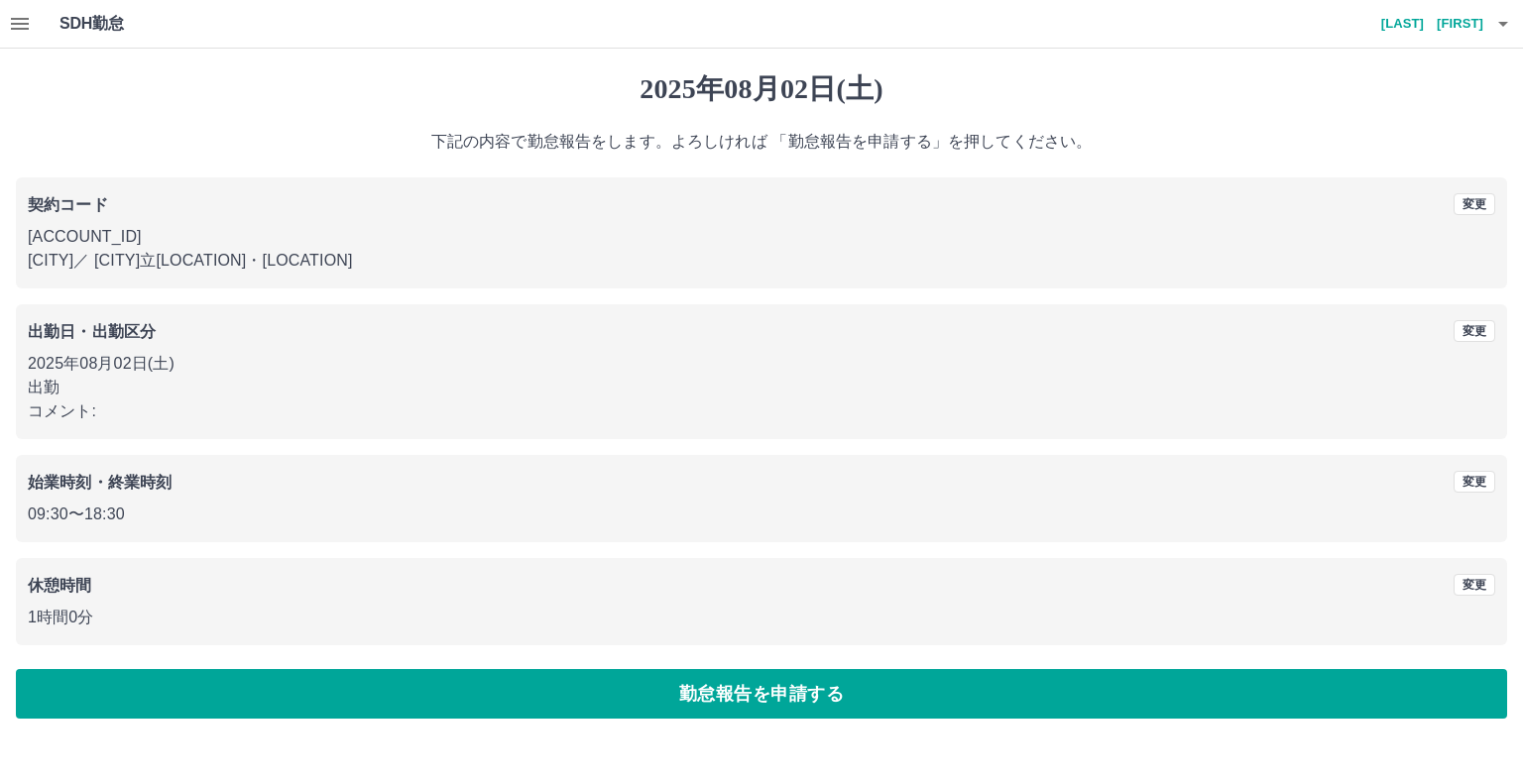 click on "勤怠報告を申請する" at bounding box center (762, 694) 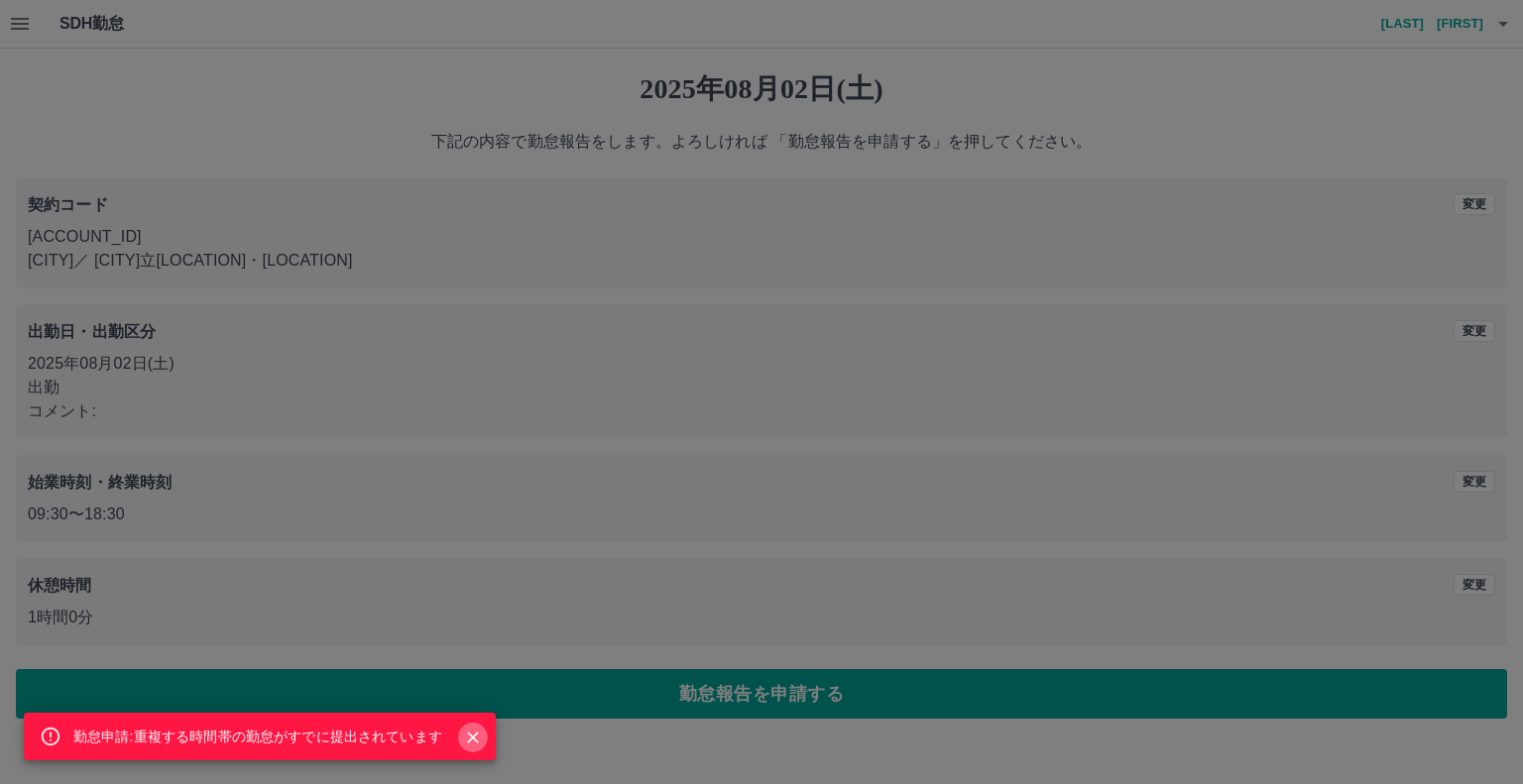 click 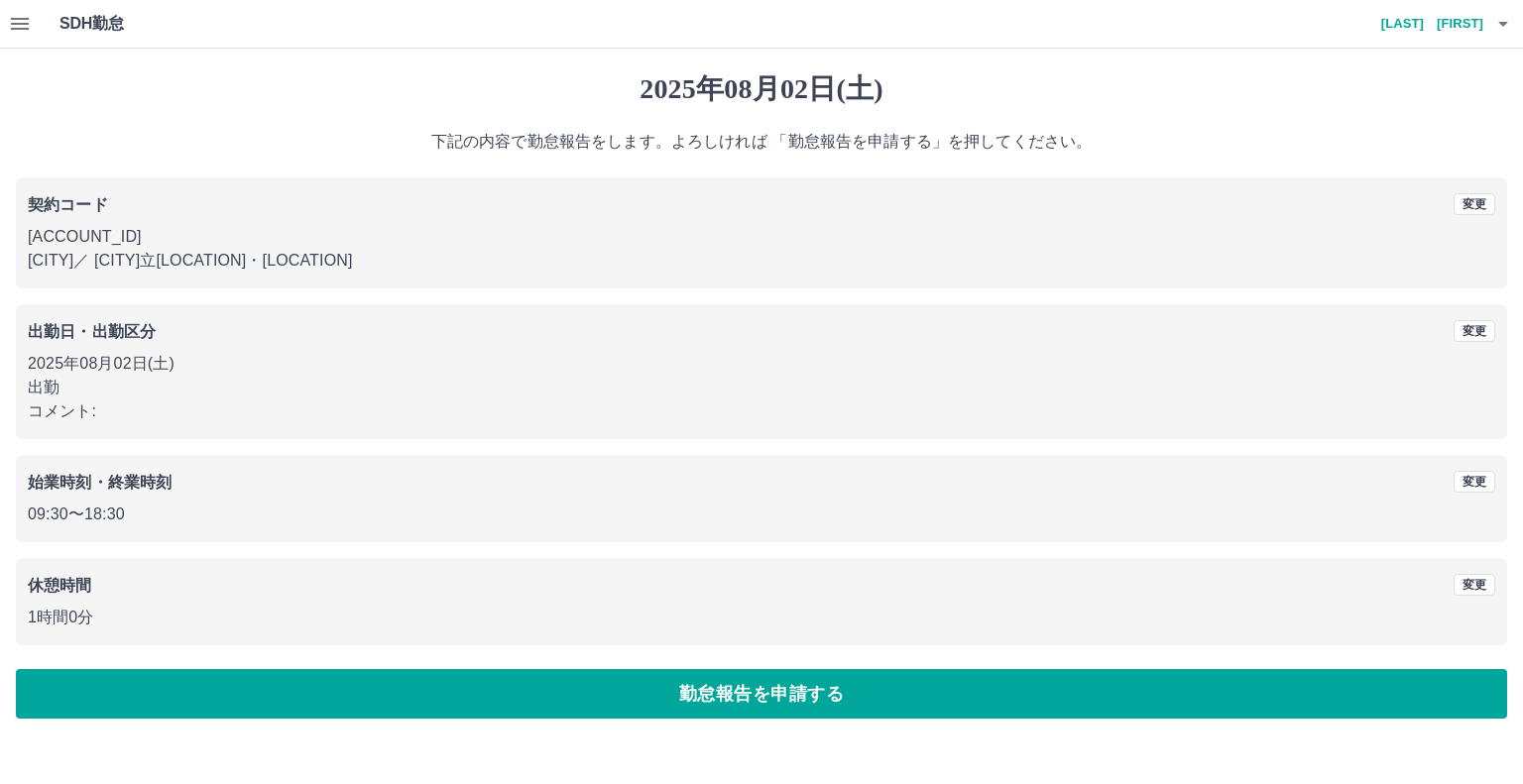 click 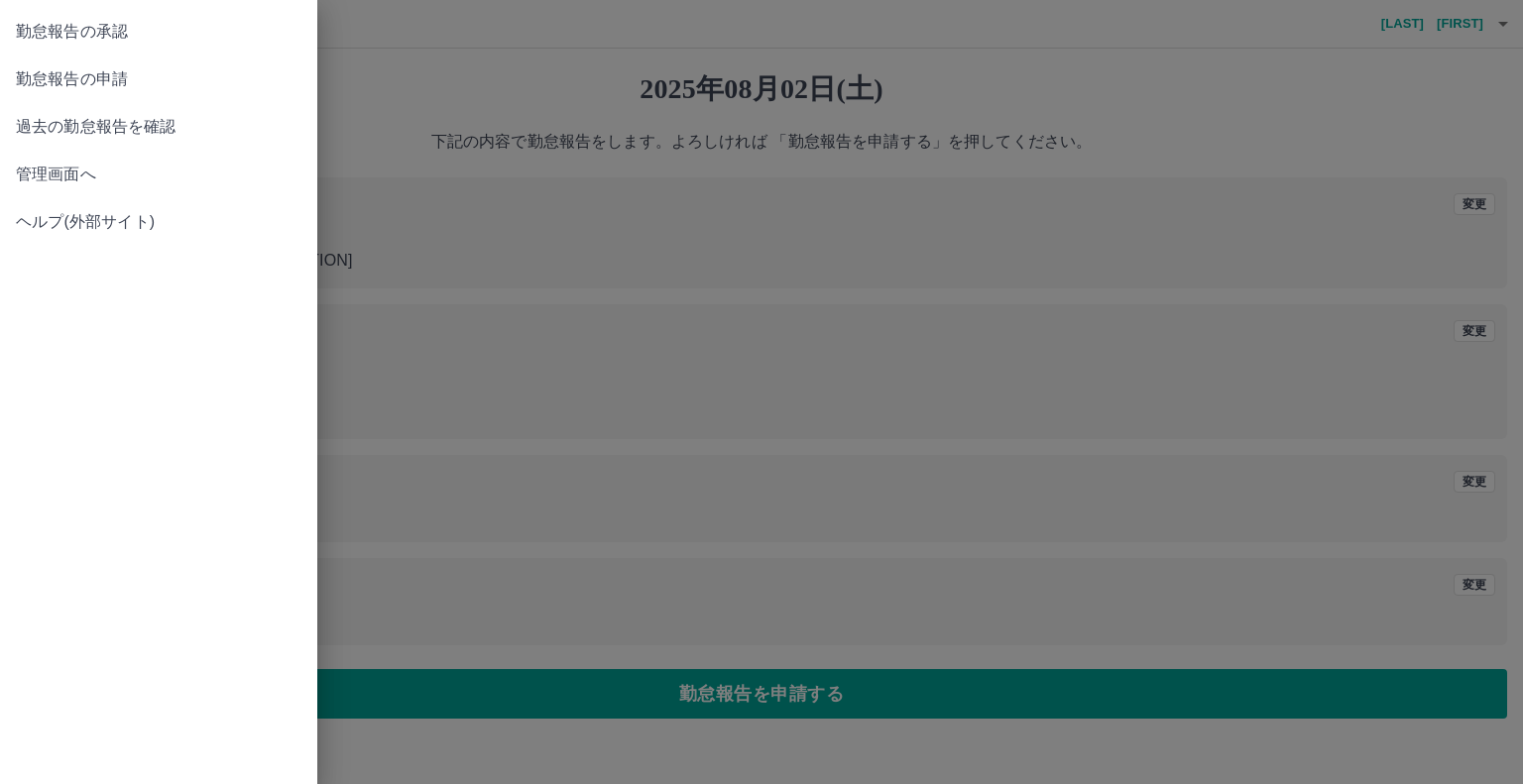 click on "勤怠報告の承認" at bounding box center (159, 32) 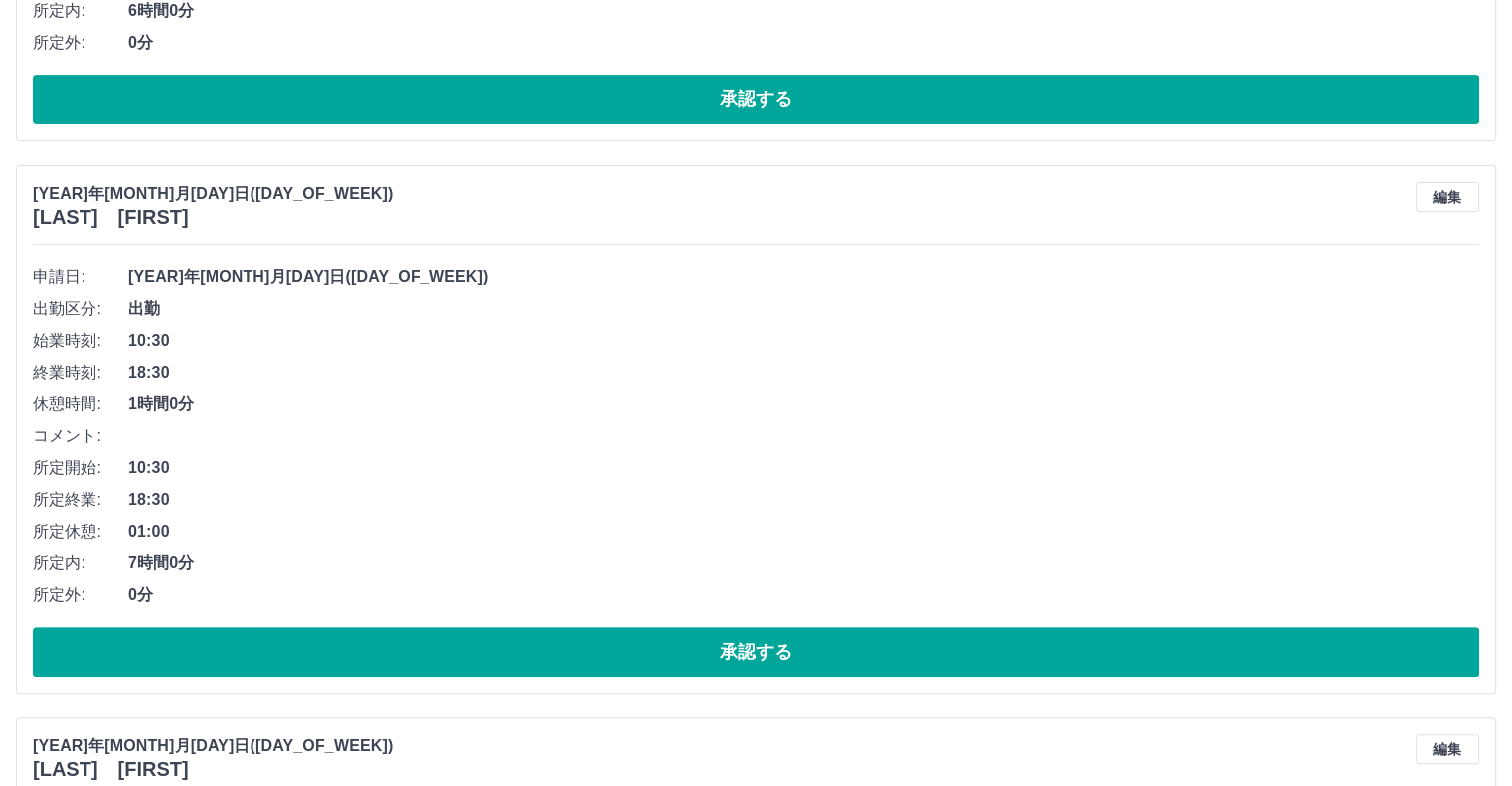 scroll, scrollTop: 620, scrollLeft: 0, axis: vertical 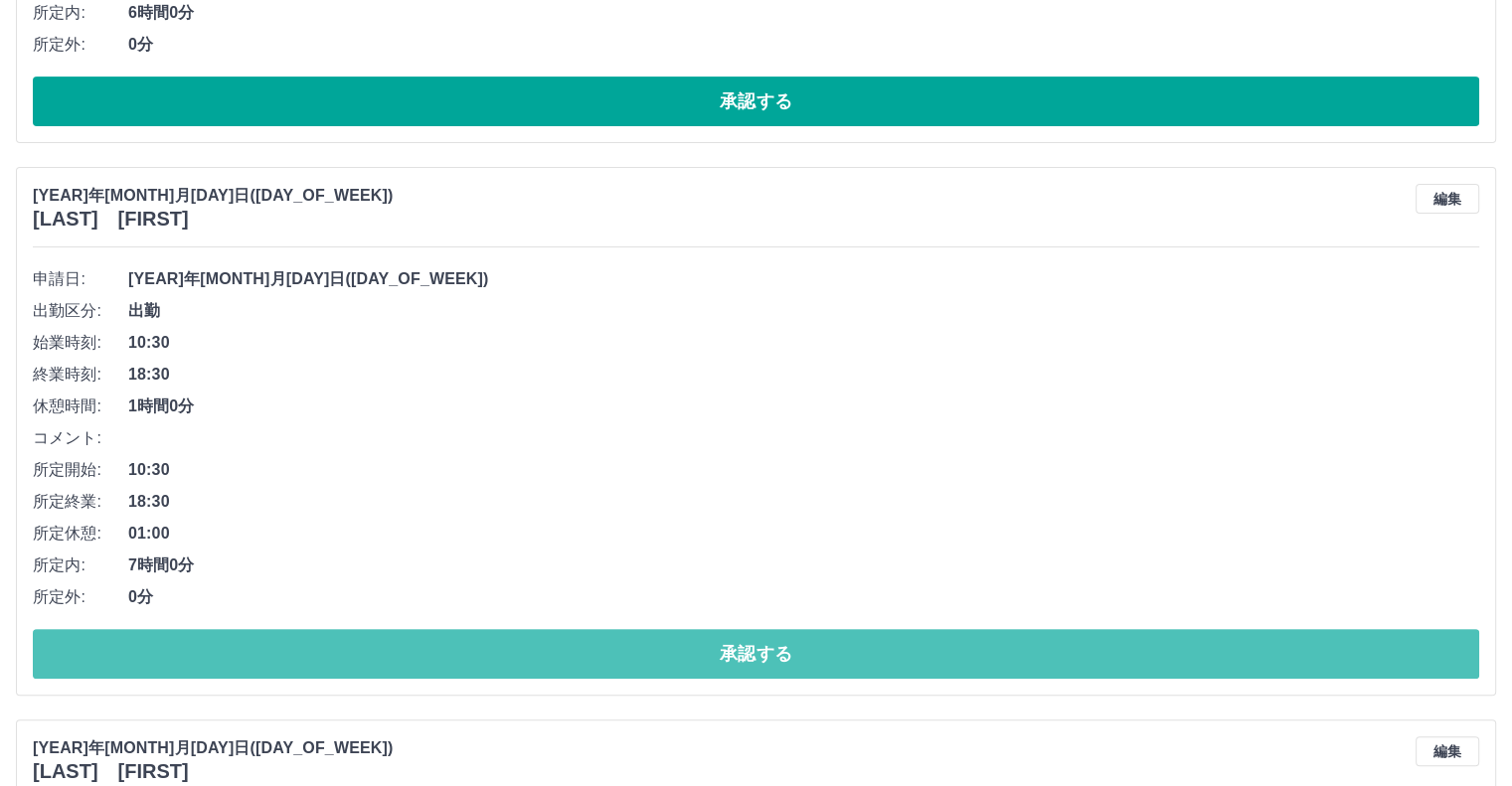 click on "承認する" at bounding box center [756, 654] 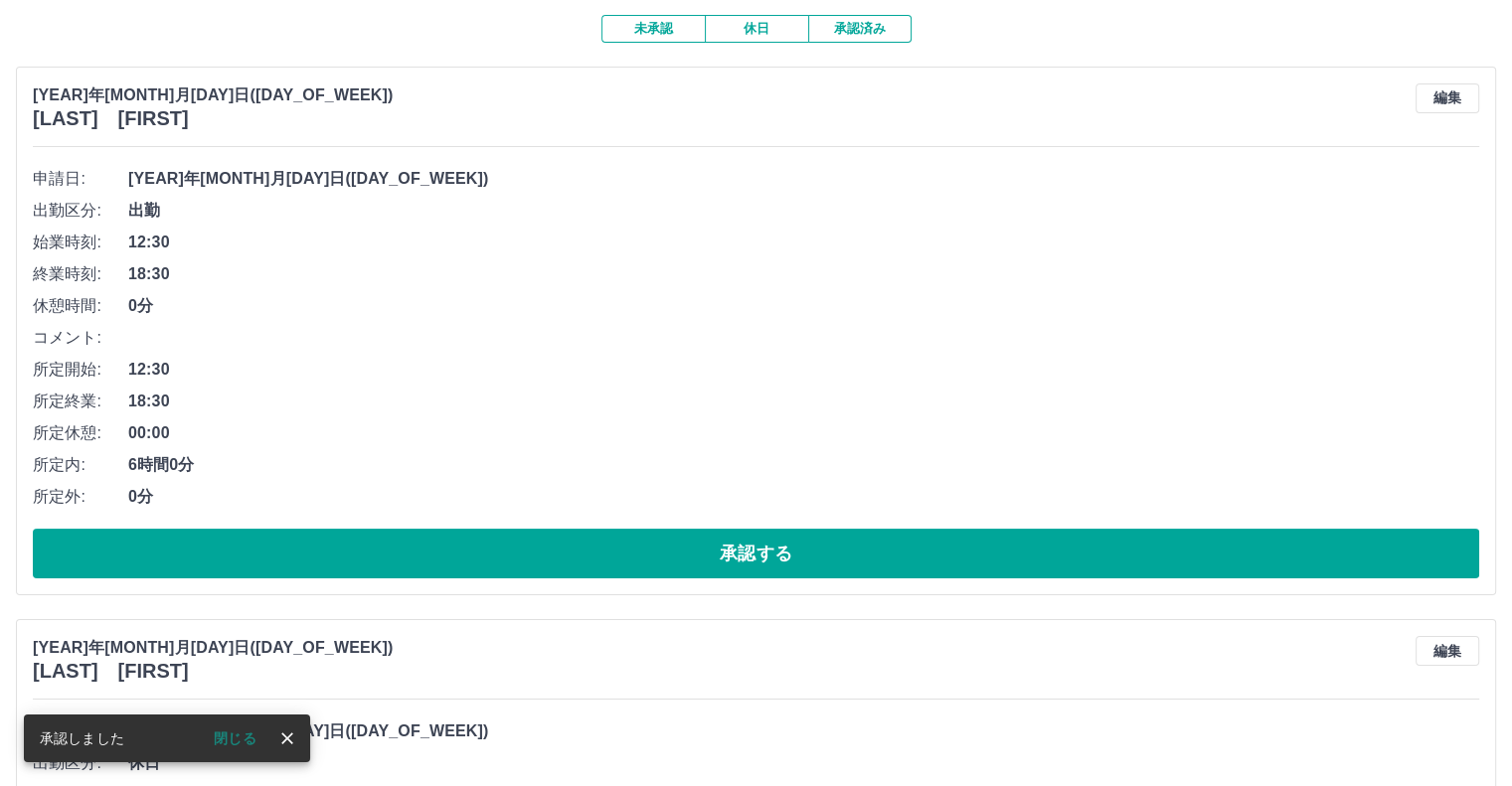 scroll, scrollTop: 267, scrollLeft: 0, axis: vertical 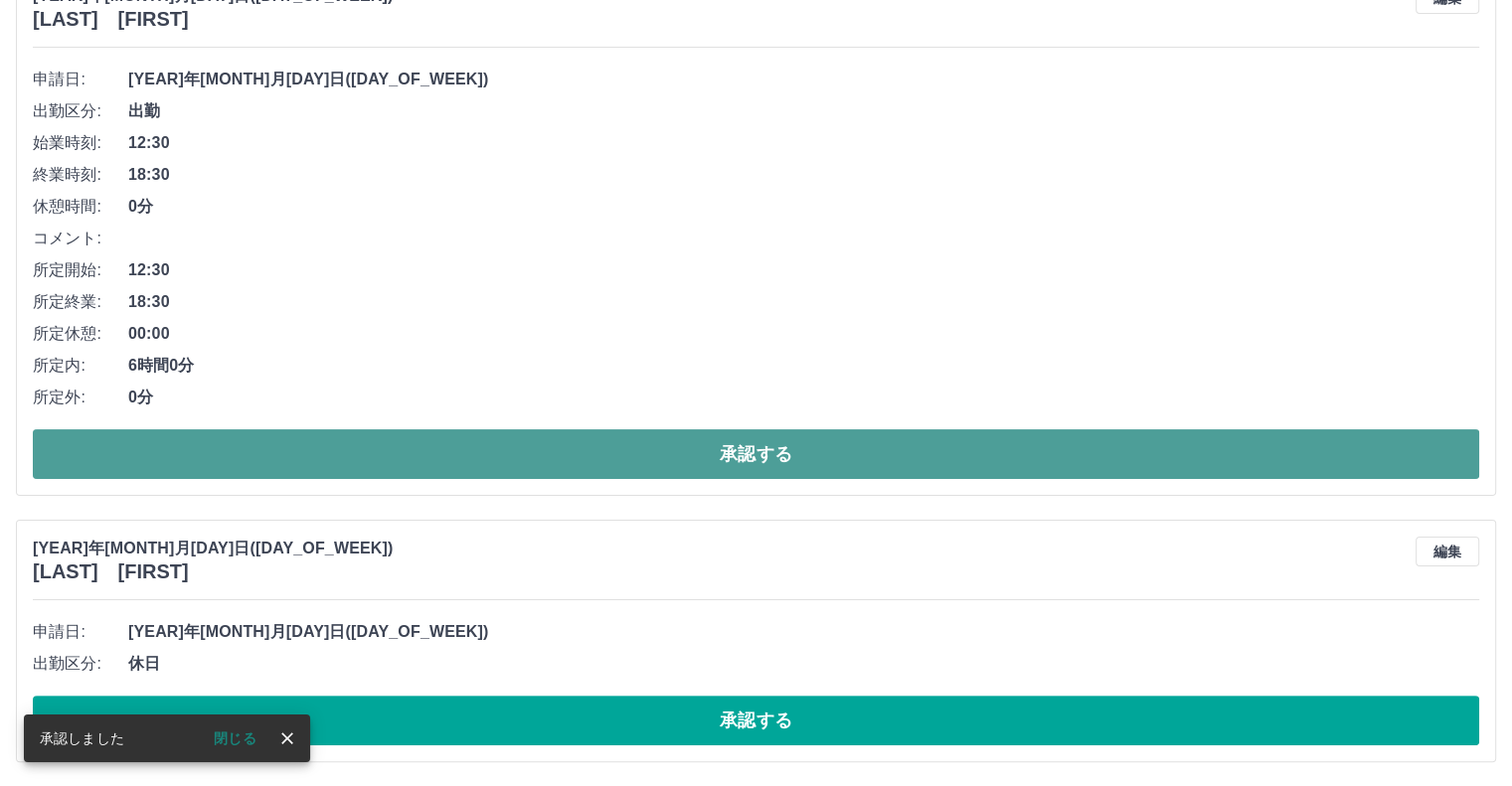click on "承認する" at bounding box center [756, 454] 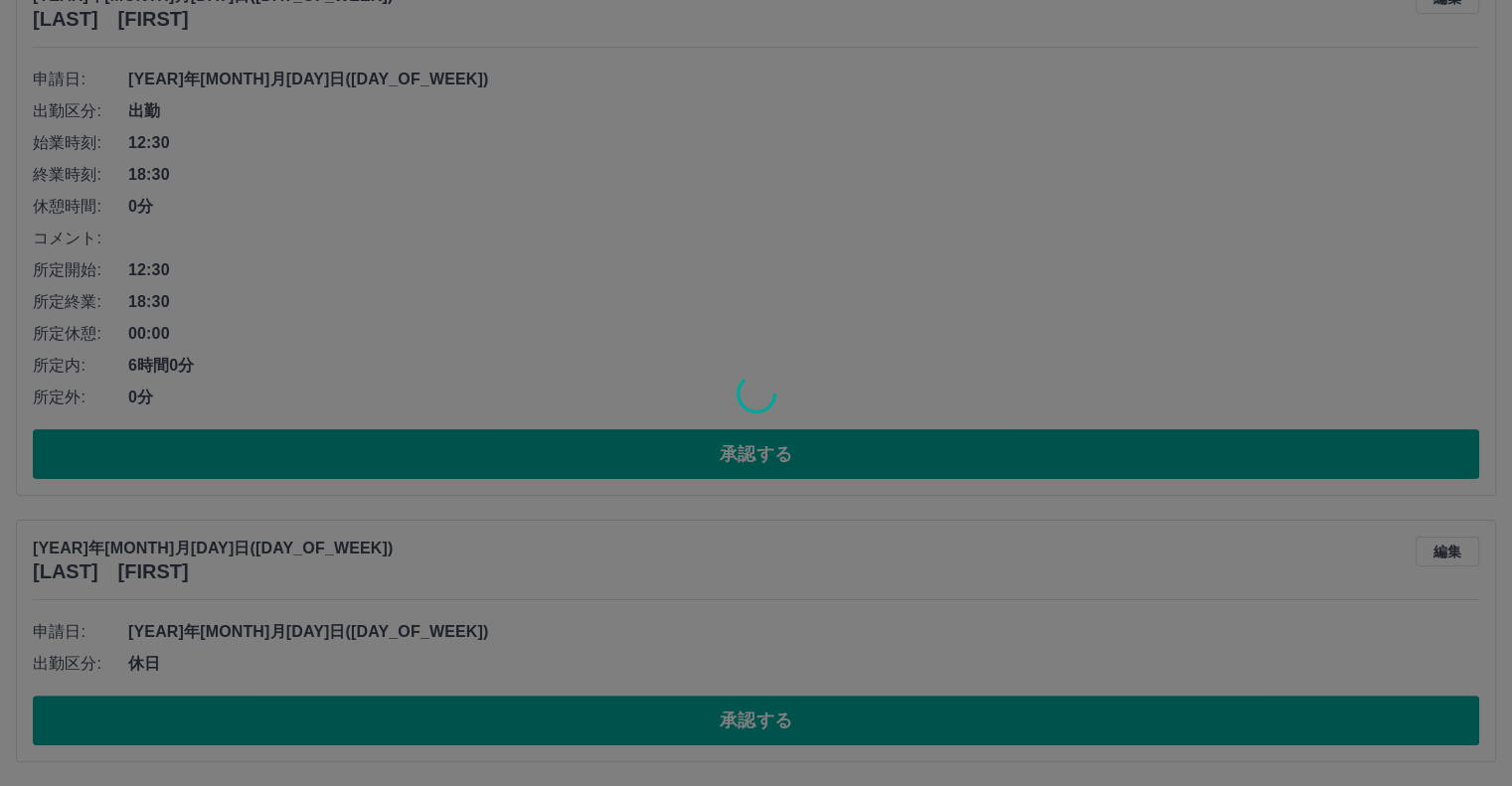 scroll, scrollTop: 0, scrollLeft: 0, axis: both 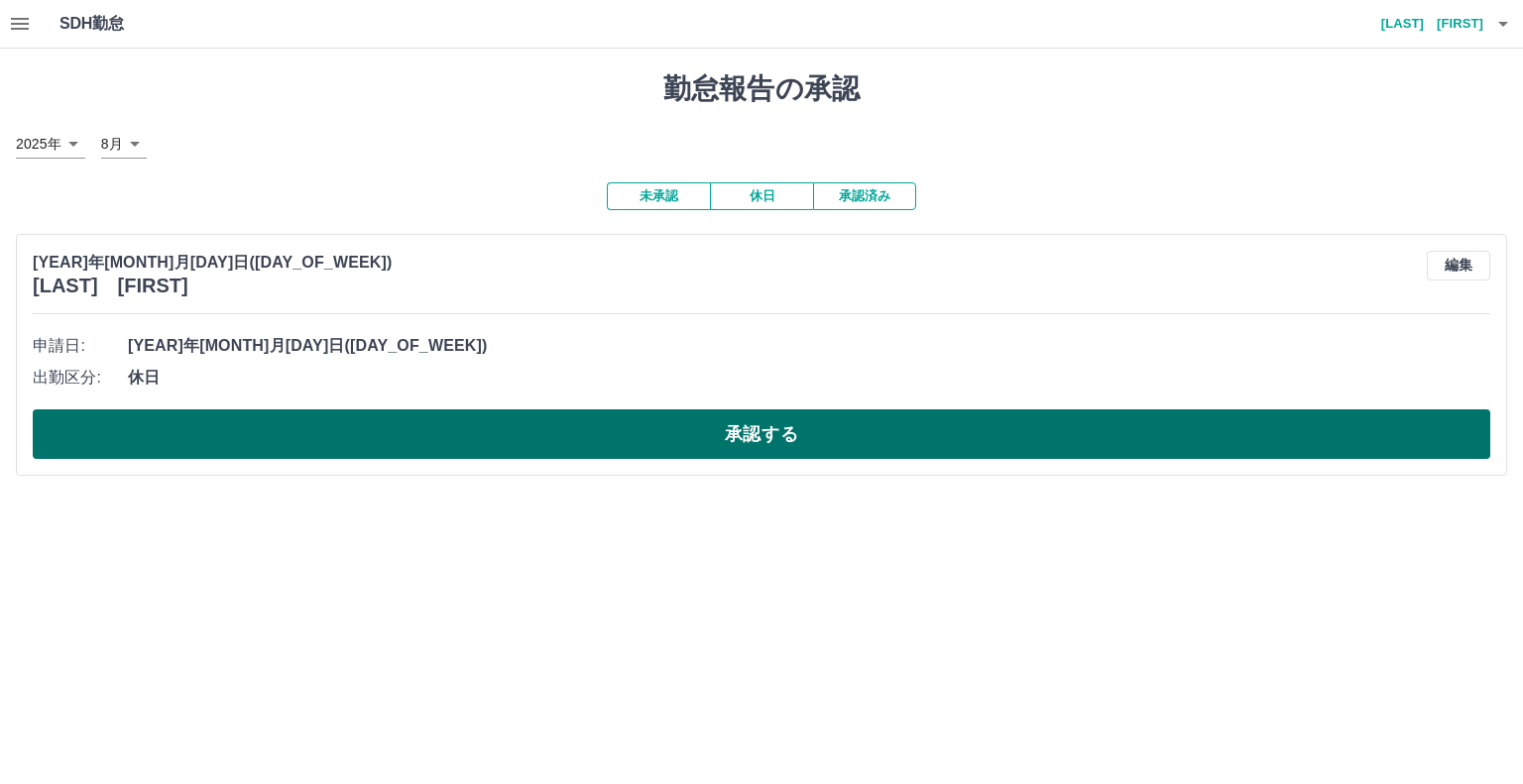 click on "承認する" at bounding box center [762, 434] 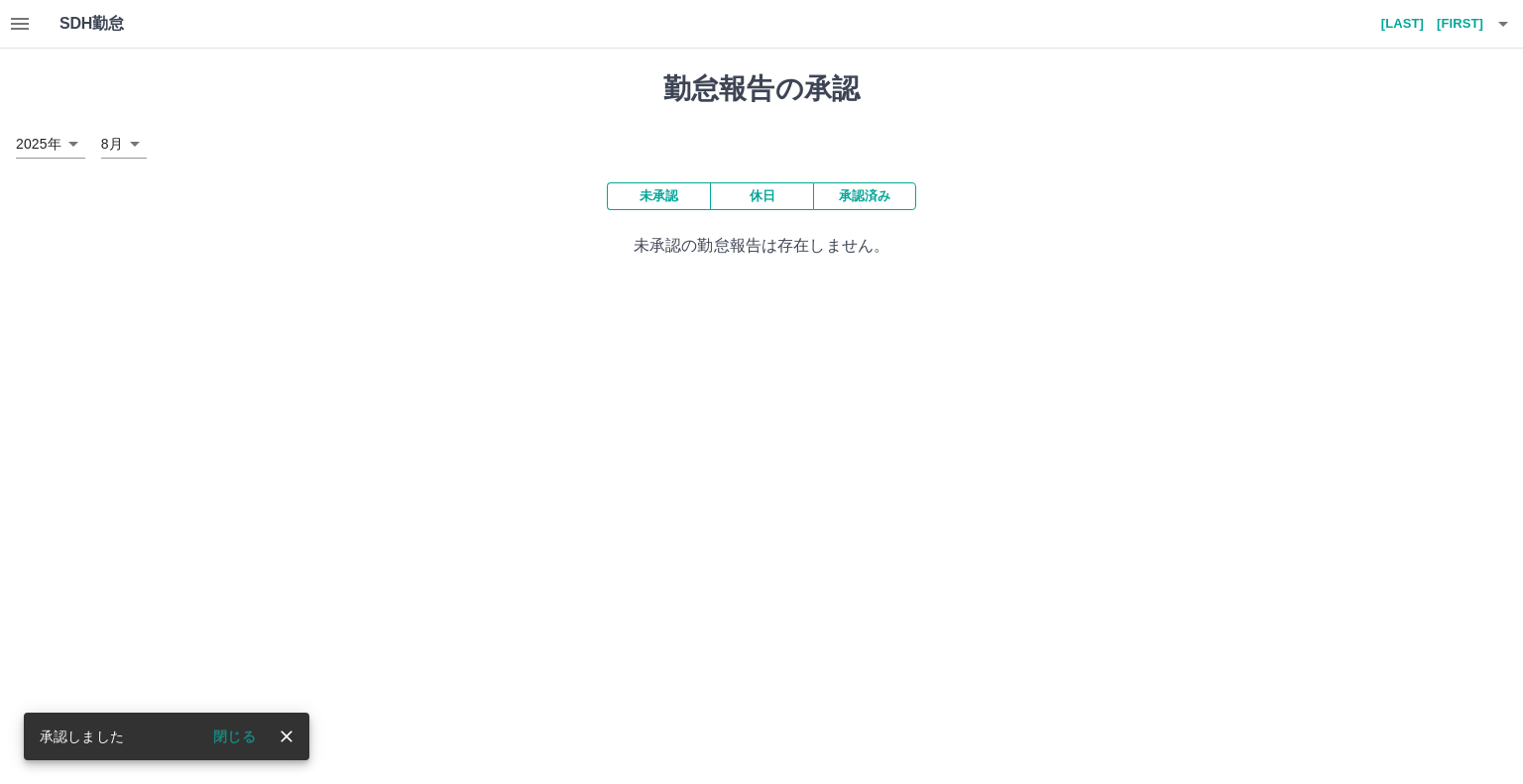 click on "承認済み" at bounding box center (865, 196) 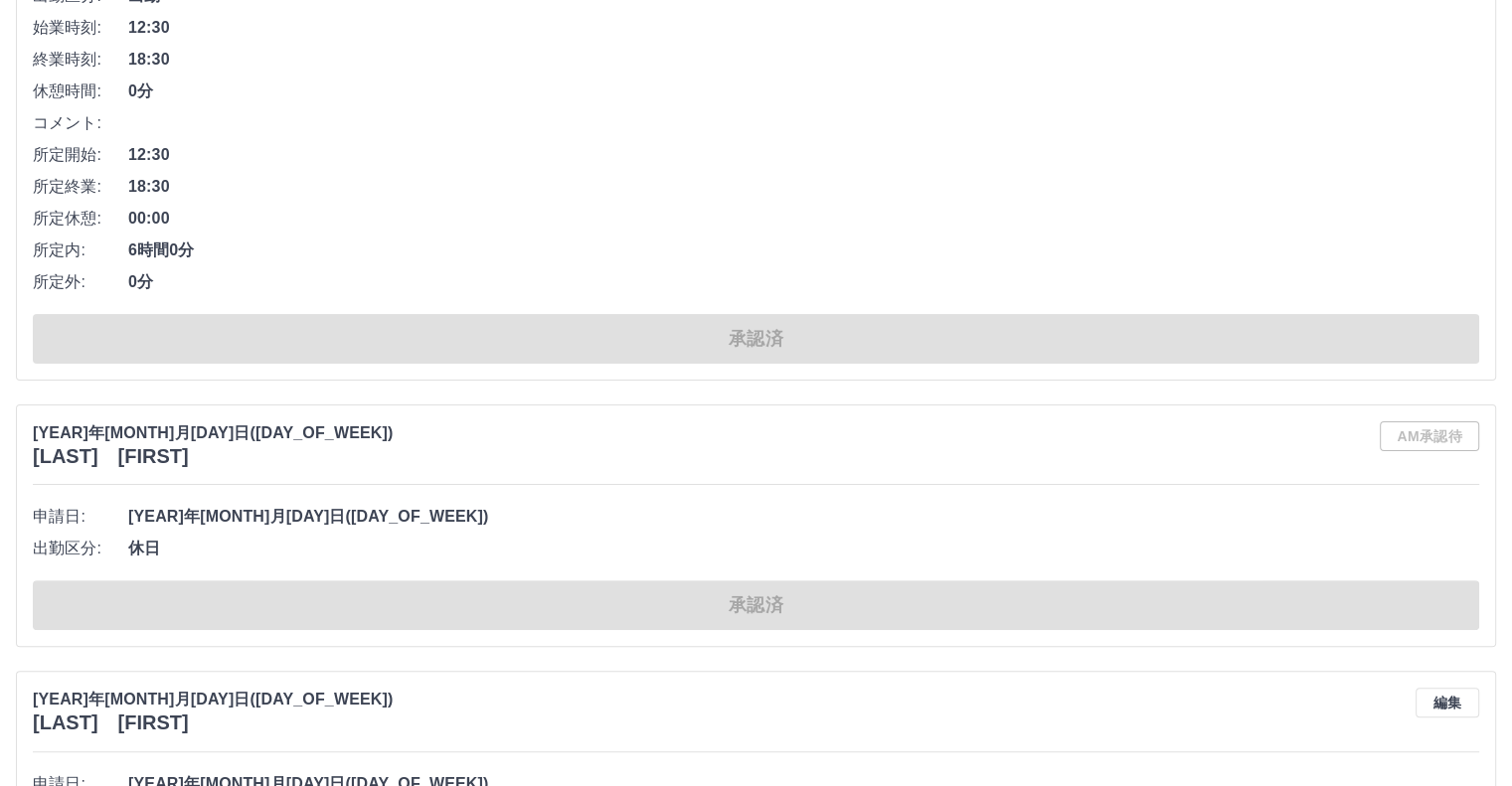 scroll, scrollTop: 302, scrollLeft: 0, axis: vertical 